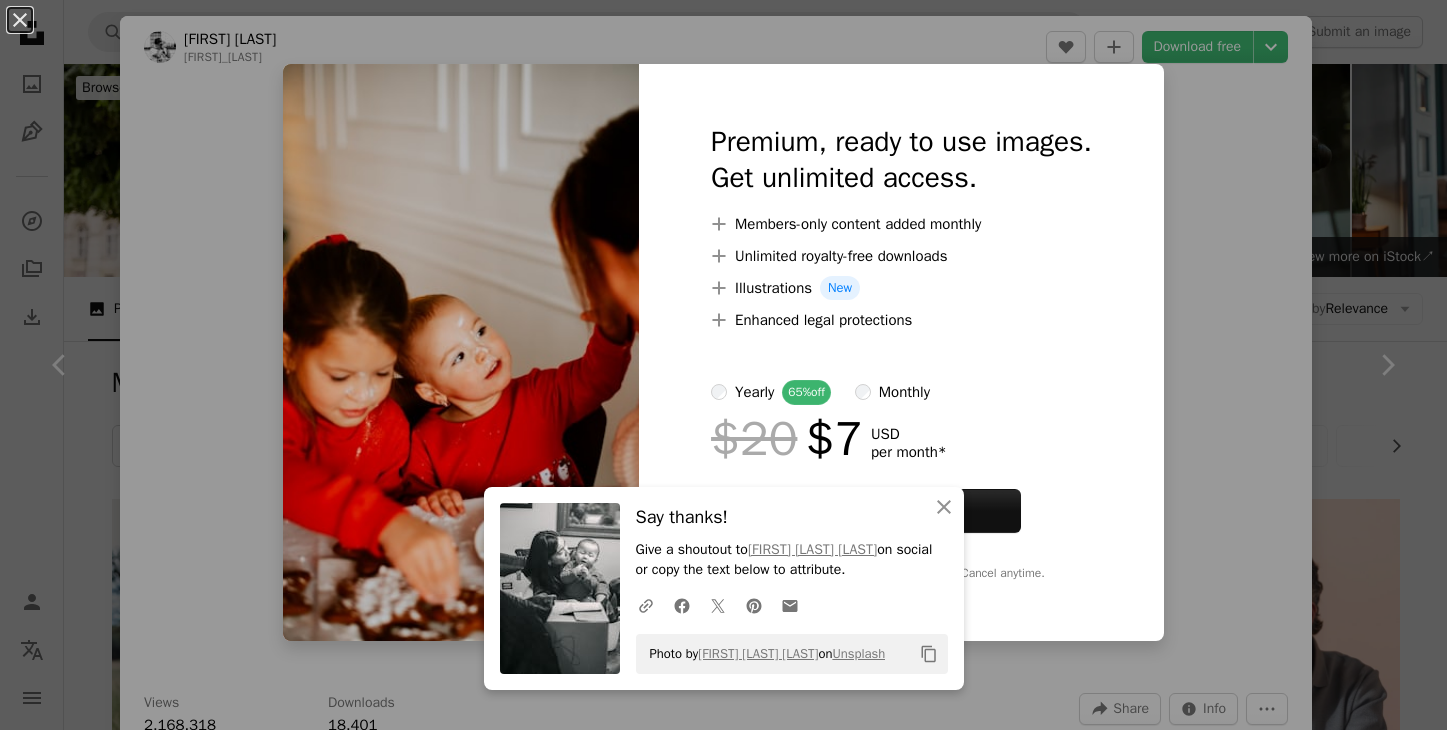 scroll, scrollTop: 2798, scrollLeft: 0, axis: vertical 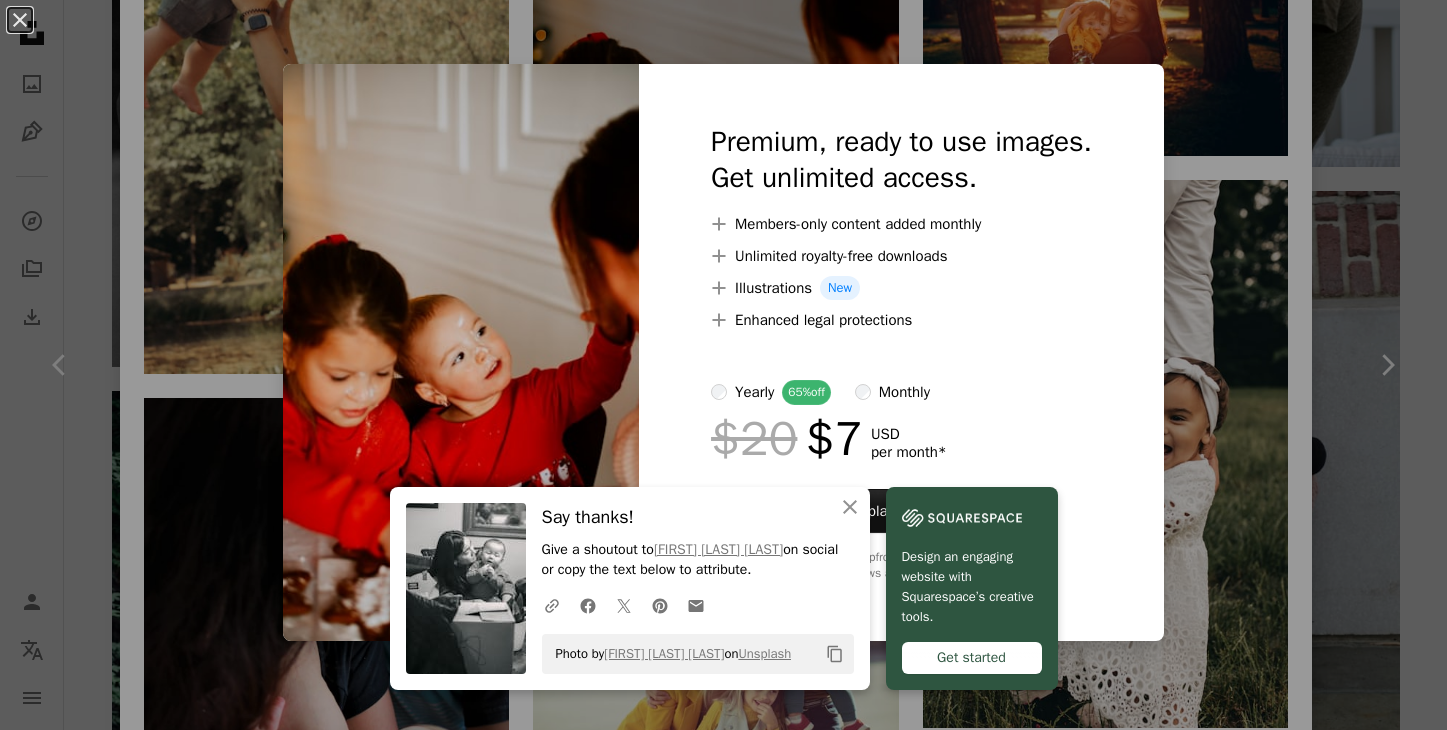 click at bounding box center [901, 204] 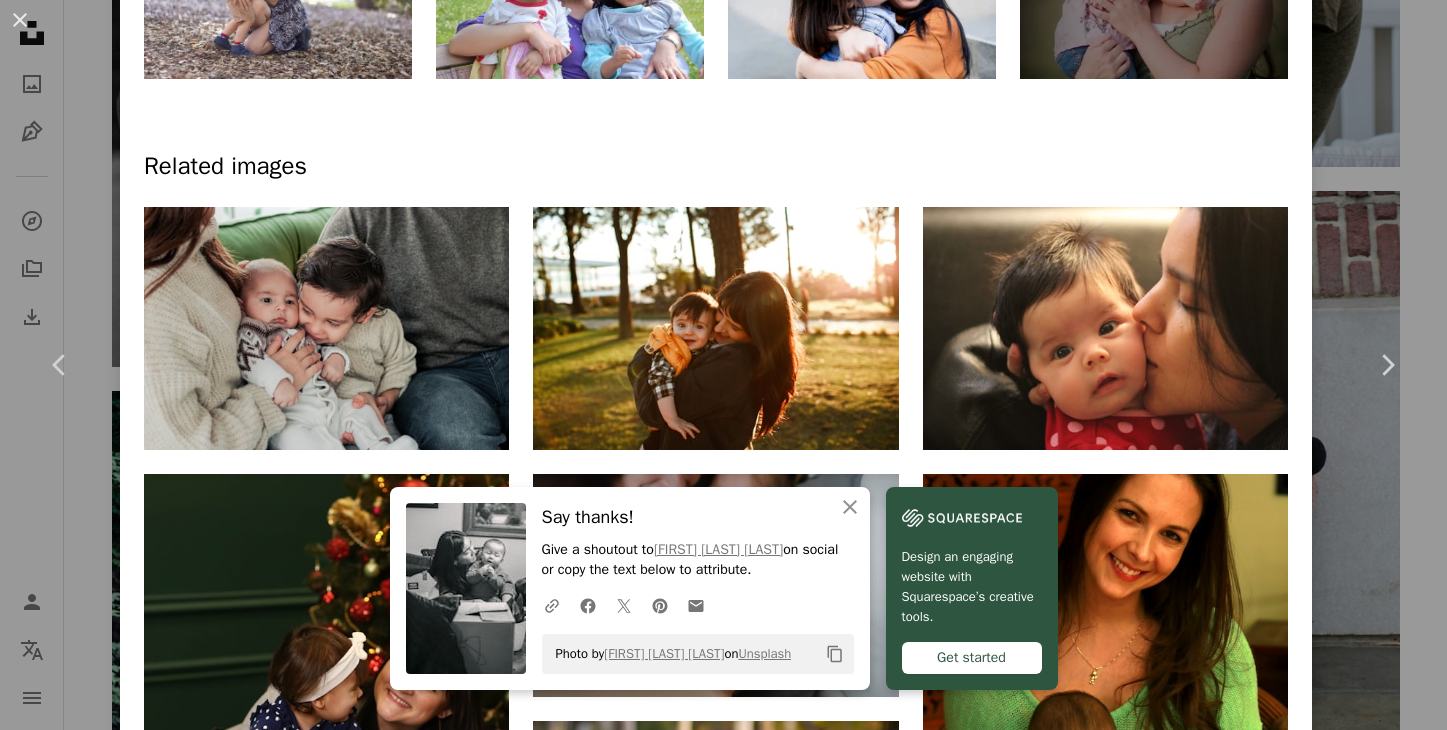 scroll, scrollTop: 0, scrollLeft: 0, axis: both 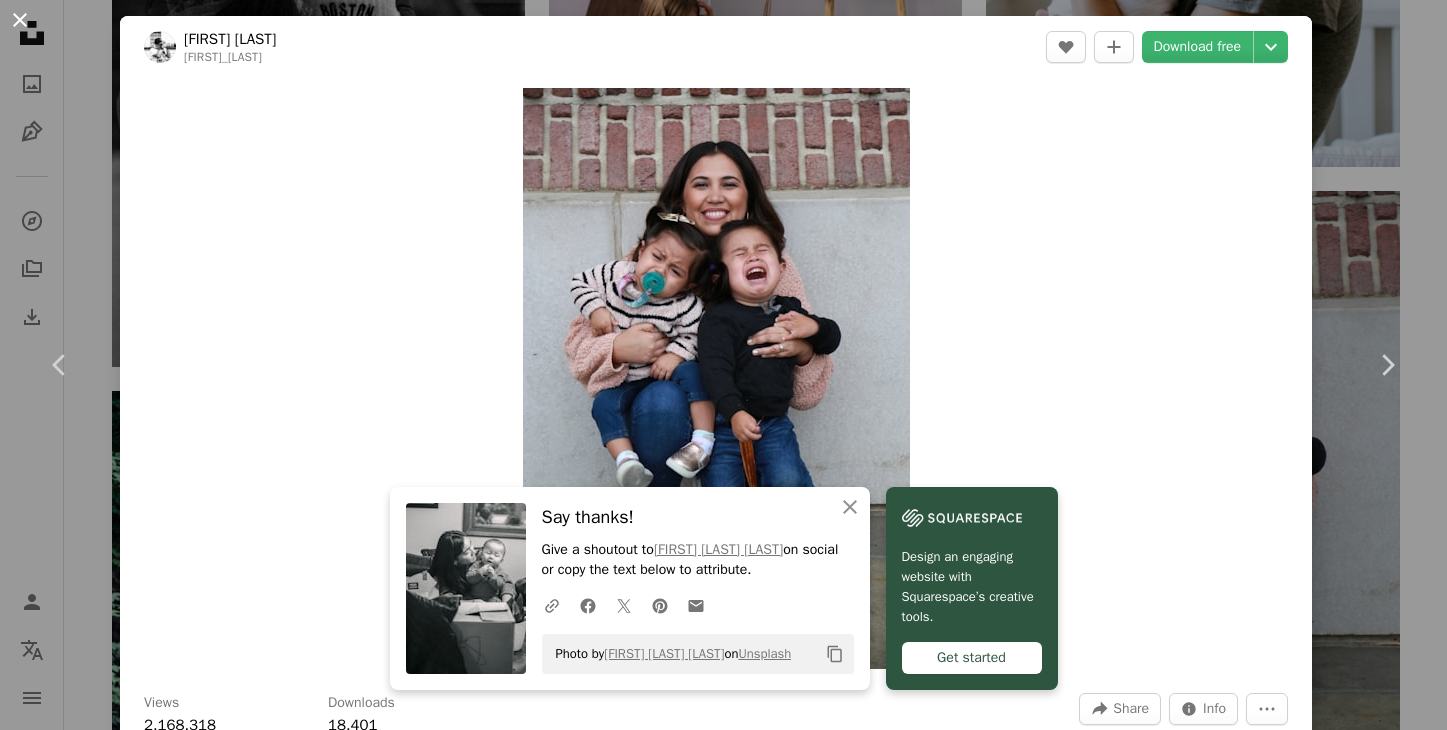 click on "An X shape" at bounding box center [20, 20] 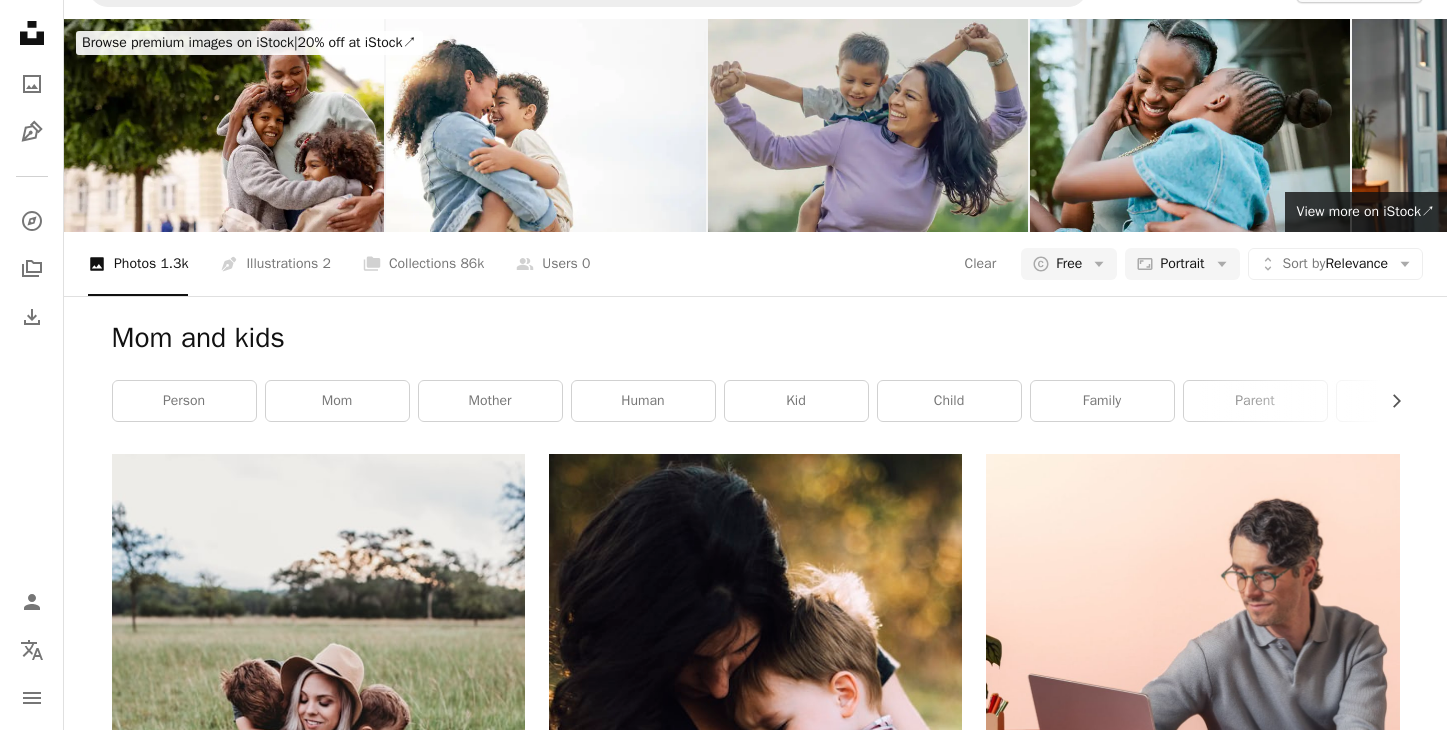 scroll, scrollTop: 0, scrollLeft: 0, axis: both 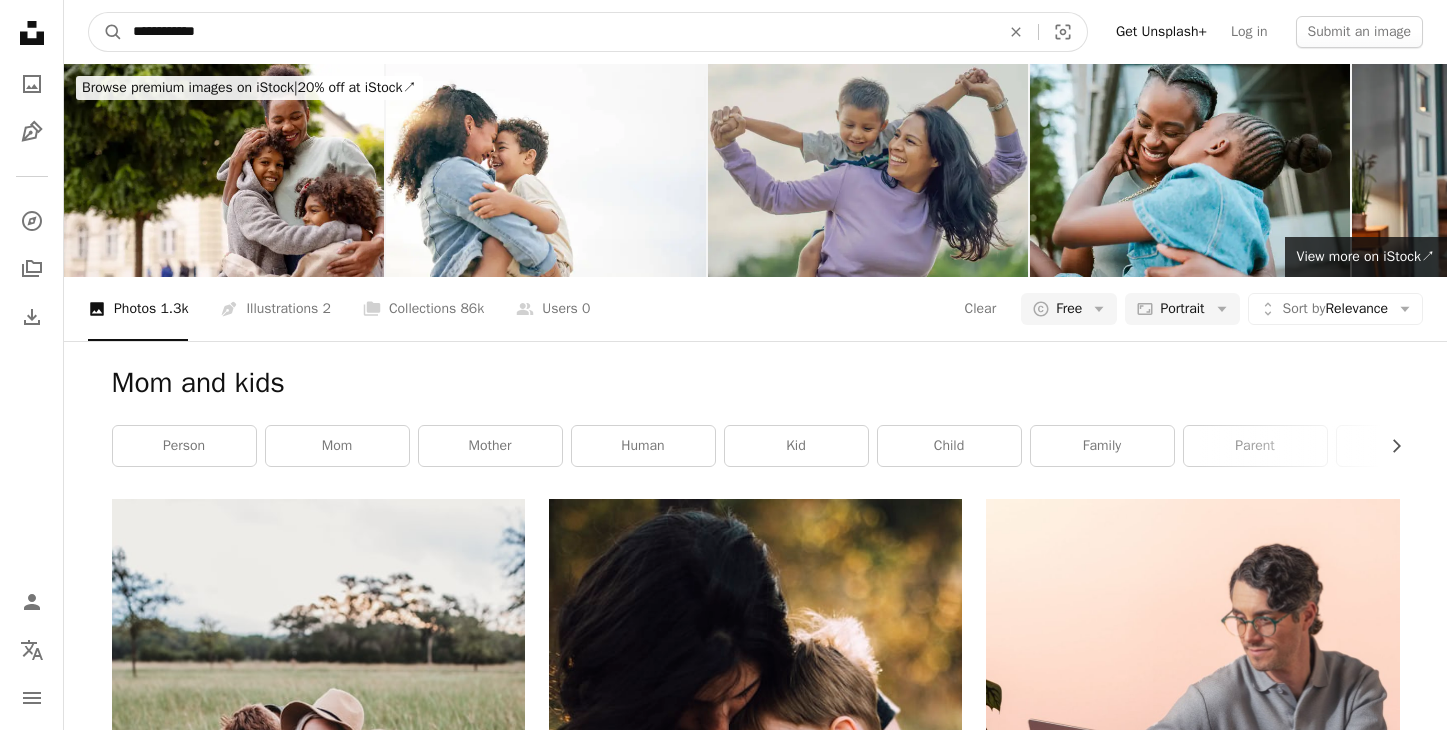 click on "**********" at bounding box center [558, 32] 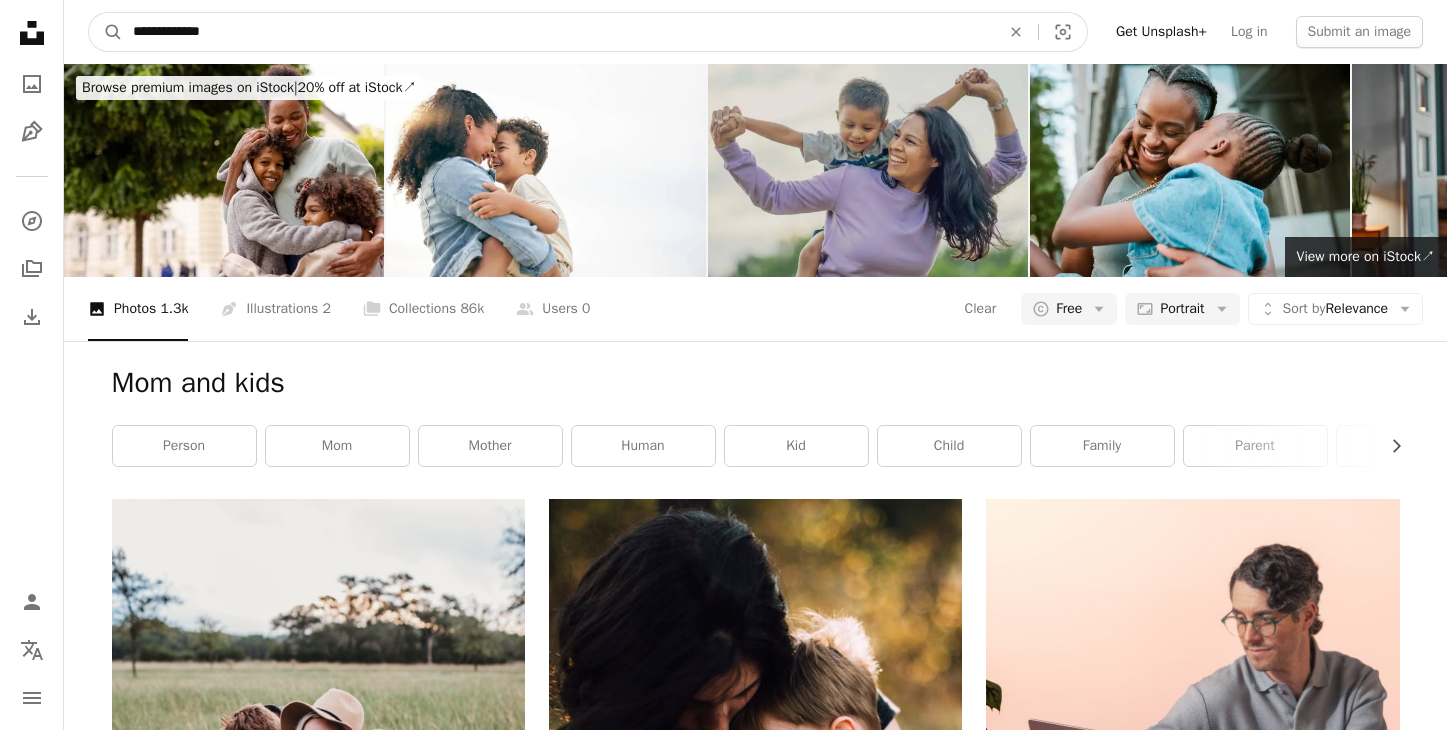 click on "A magnifying glass" at bounding box center (106, 32) 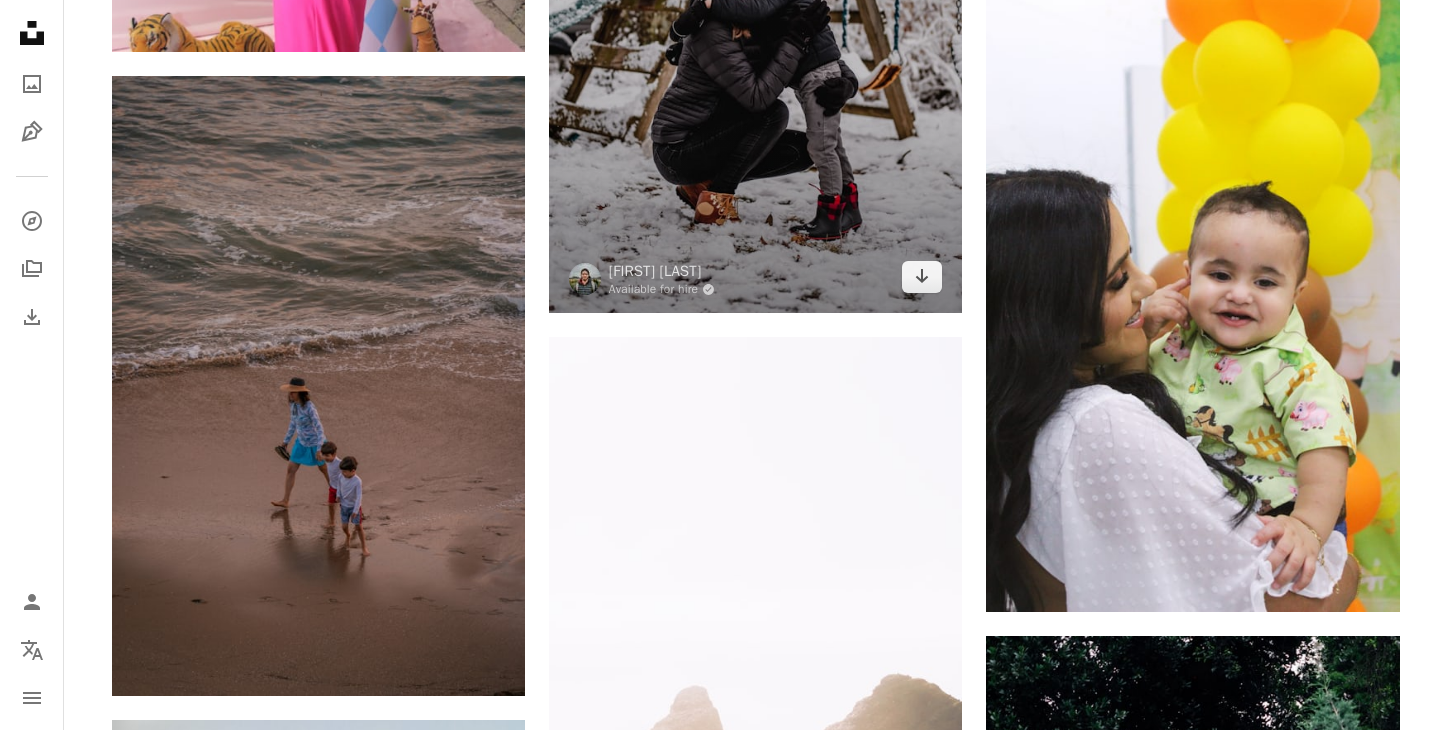 scroll, scrollTop: 3119, scrollLeft: 0, axis: vertical 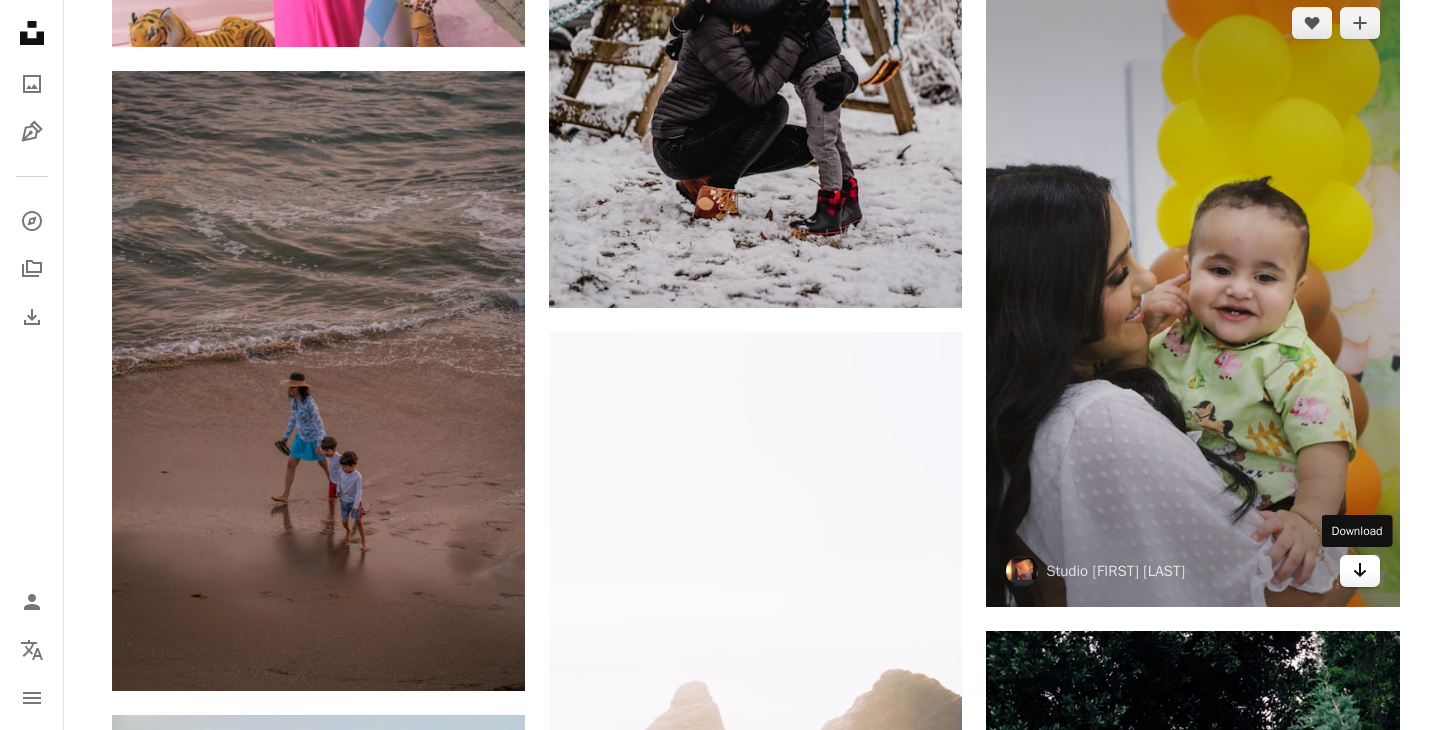 click on "Arrow pointing down" 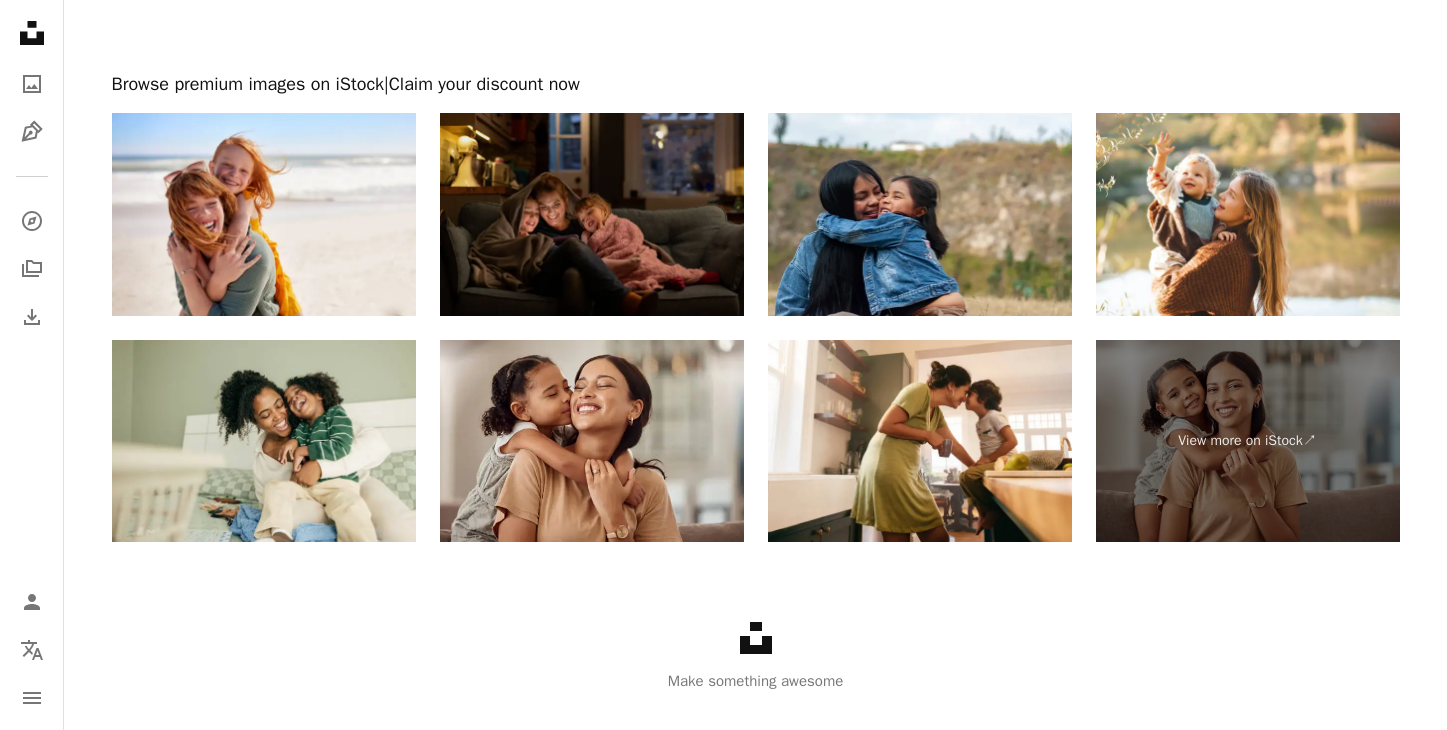 scroll, scrollTop: 5745, scrollLeft: 0, axis: vertical 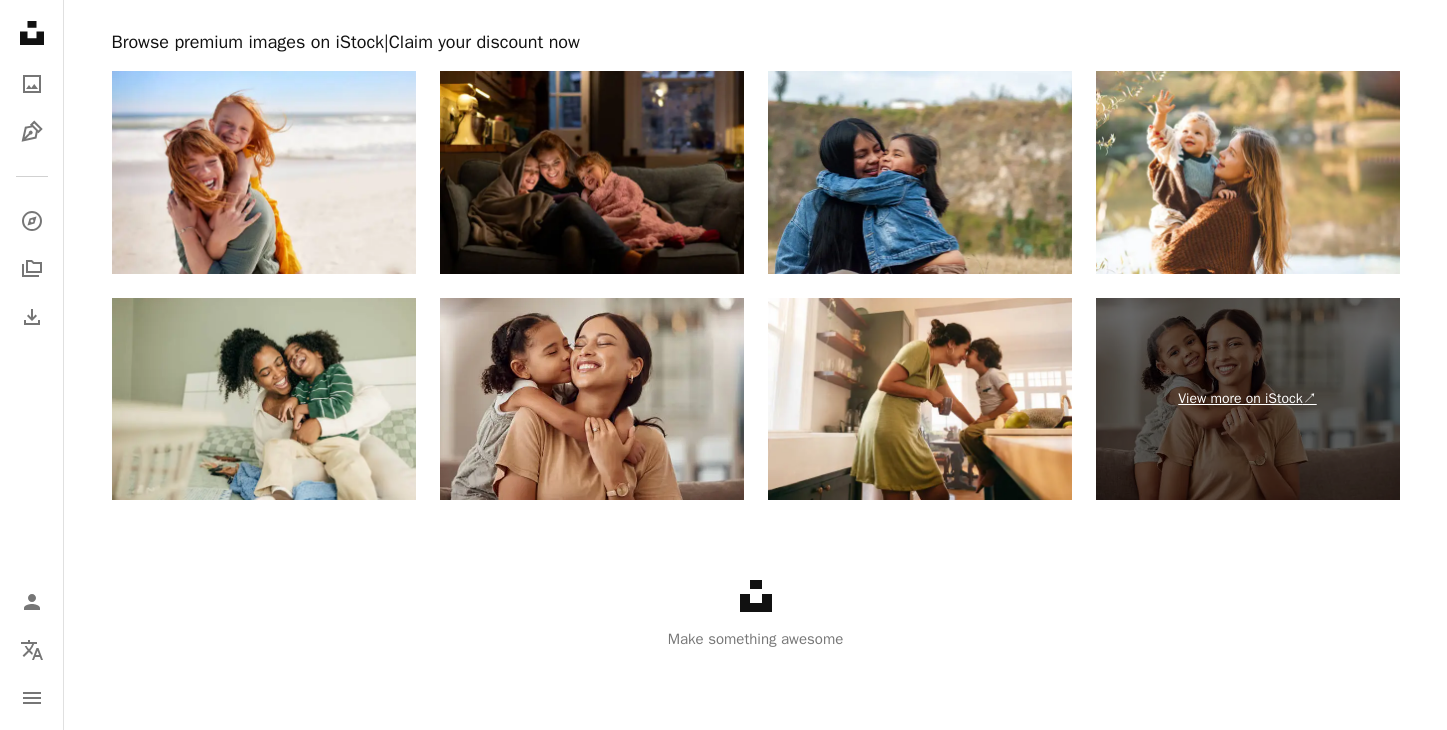click on "View more on iStock  ↗" at bounding box center (1248, 399) 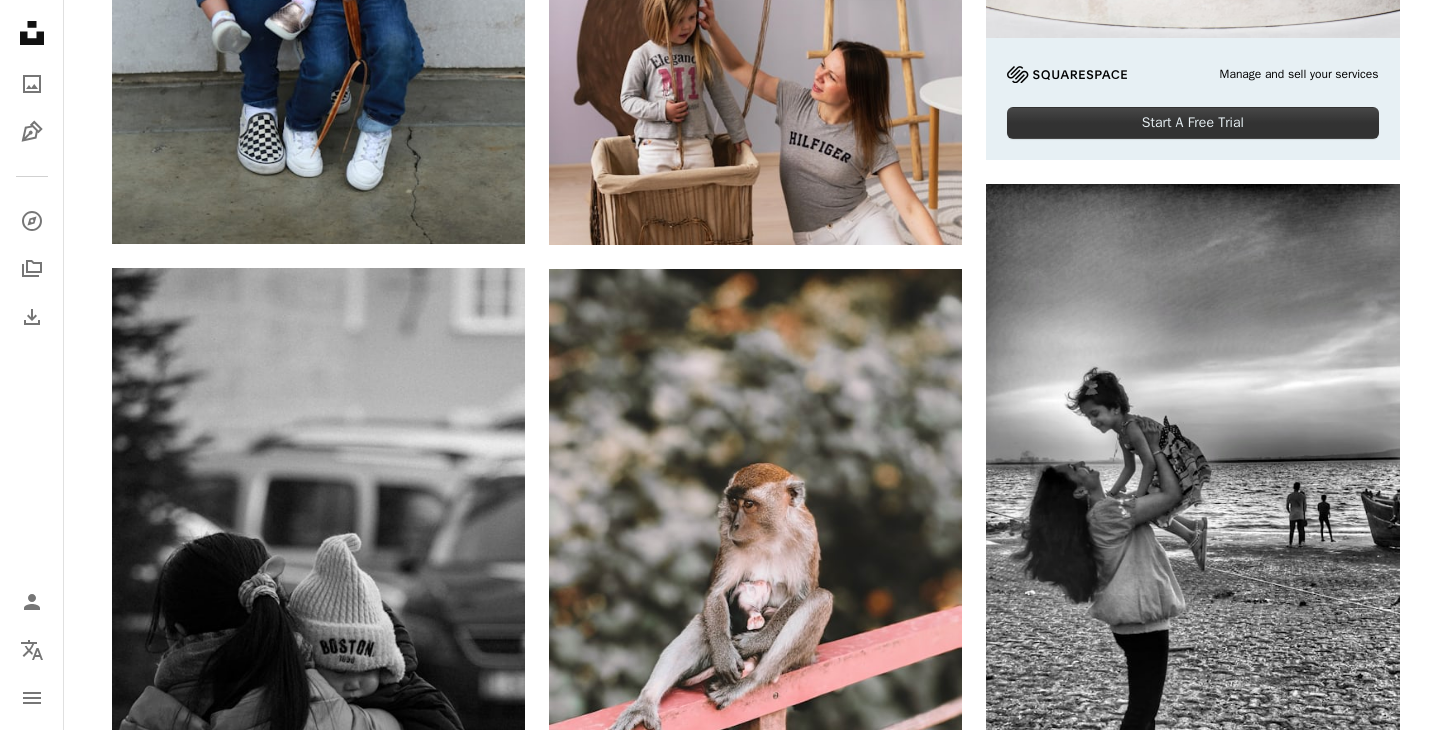 scroll, scrollTop: 0, scrollLeft: 0, axis: both 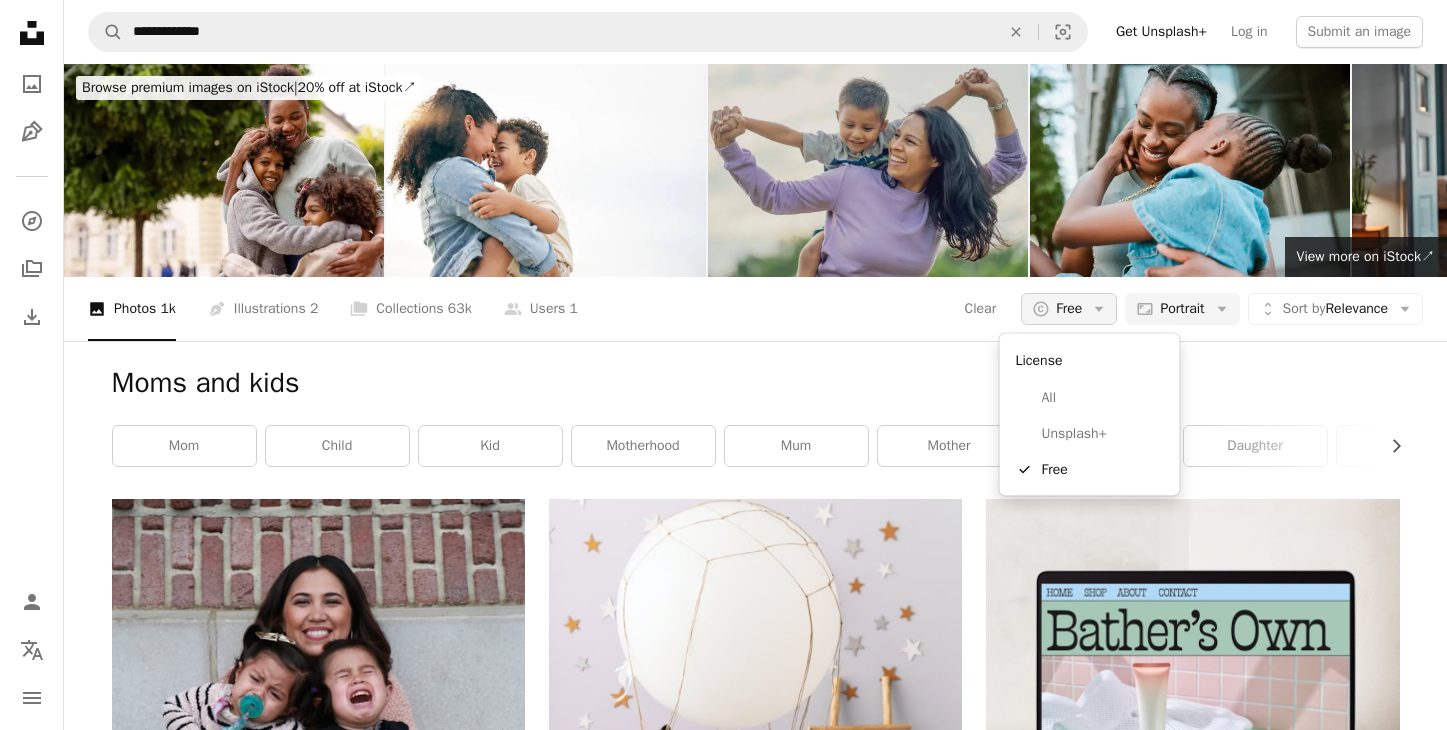 click on "A copyright icon © Free Arrow down" at bounding box center [1069, 309] 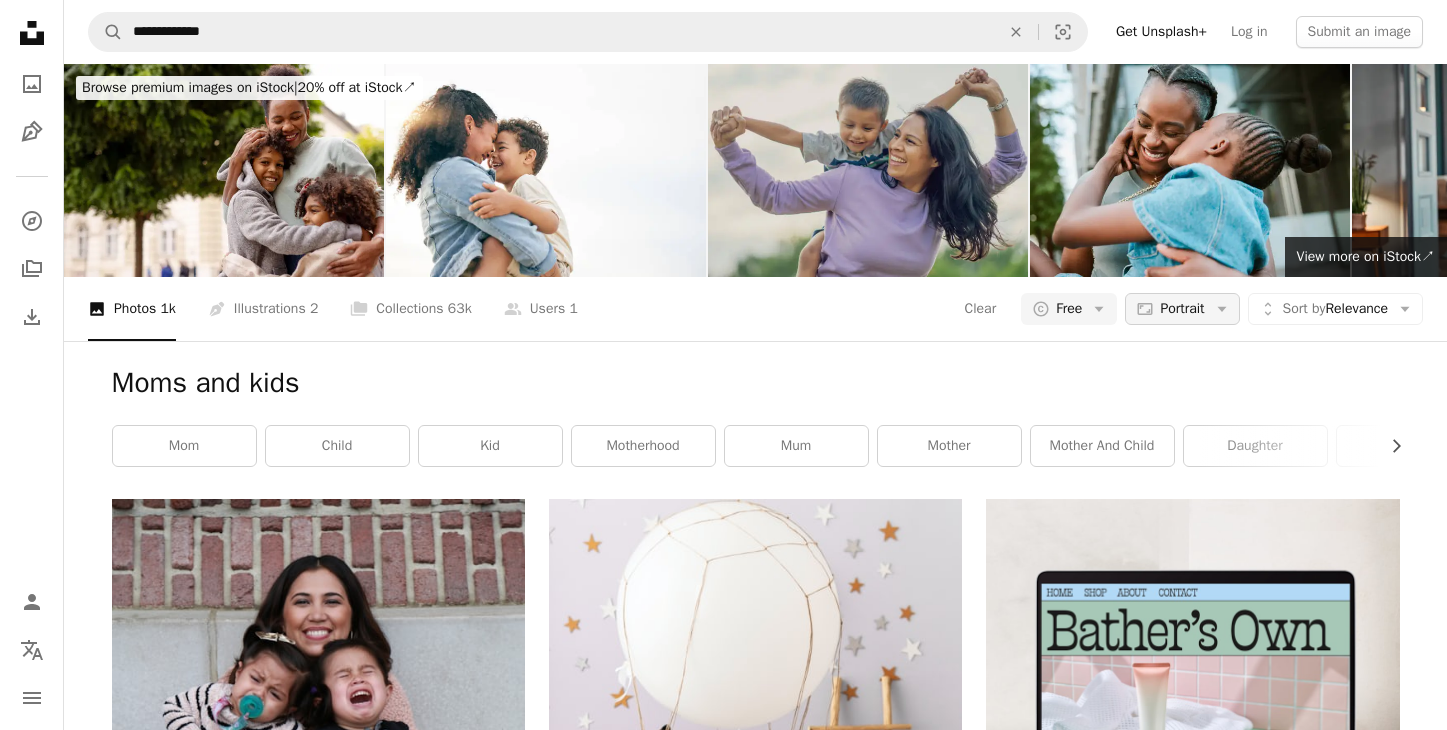 click on "Portrait" at bounding box center (1182, 309) 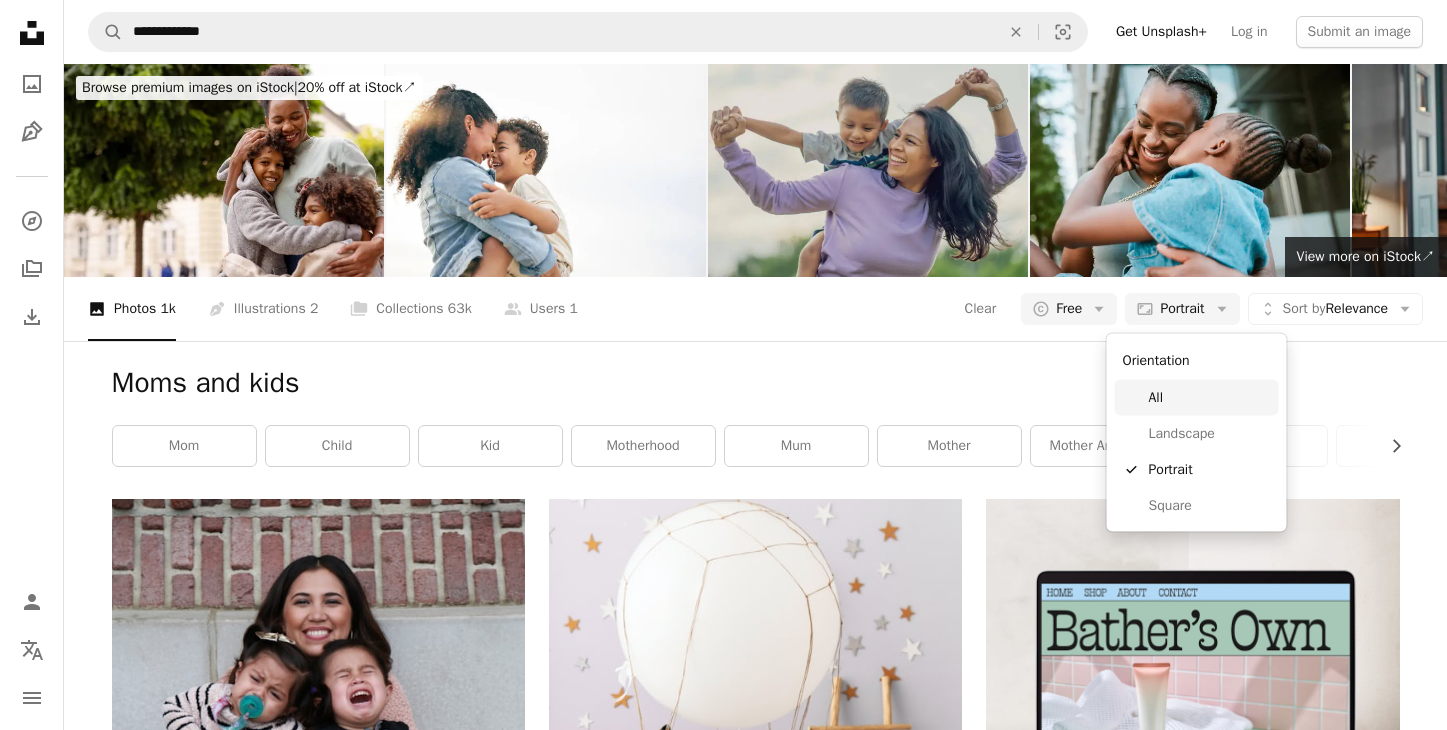 click on "All" at bounding box center (1197, 398) 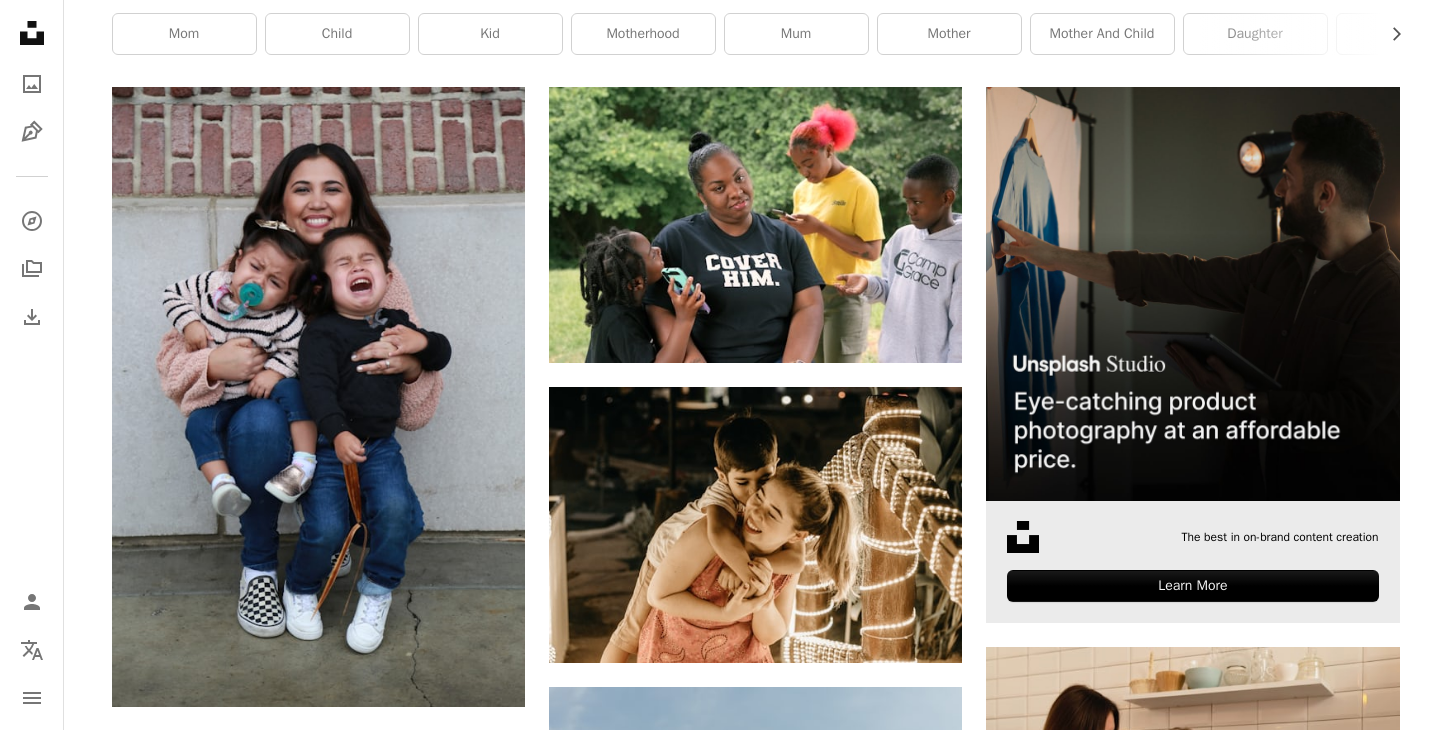 scroll, scrollTop: 414, scrollLeft: 0, axis: vertical 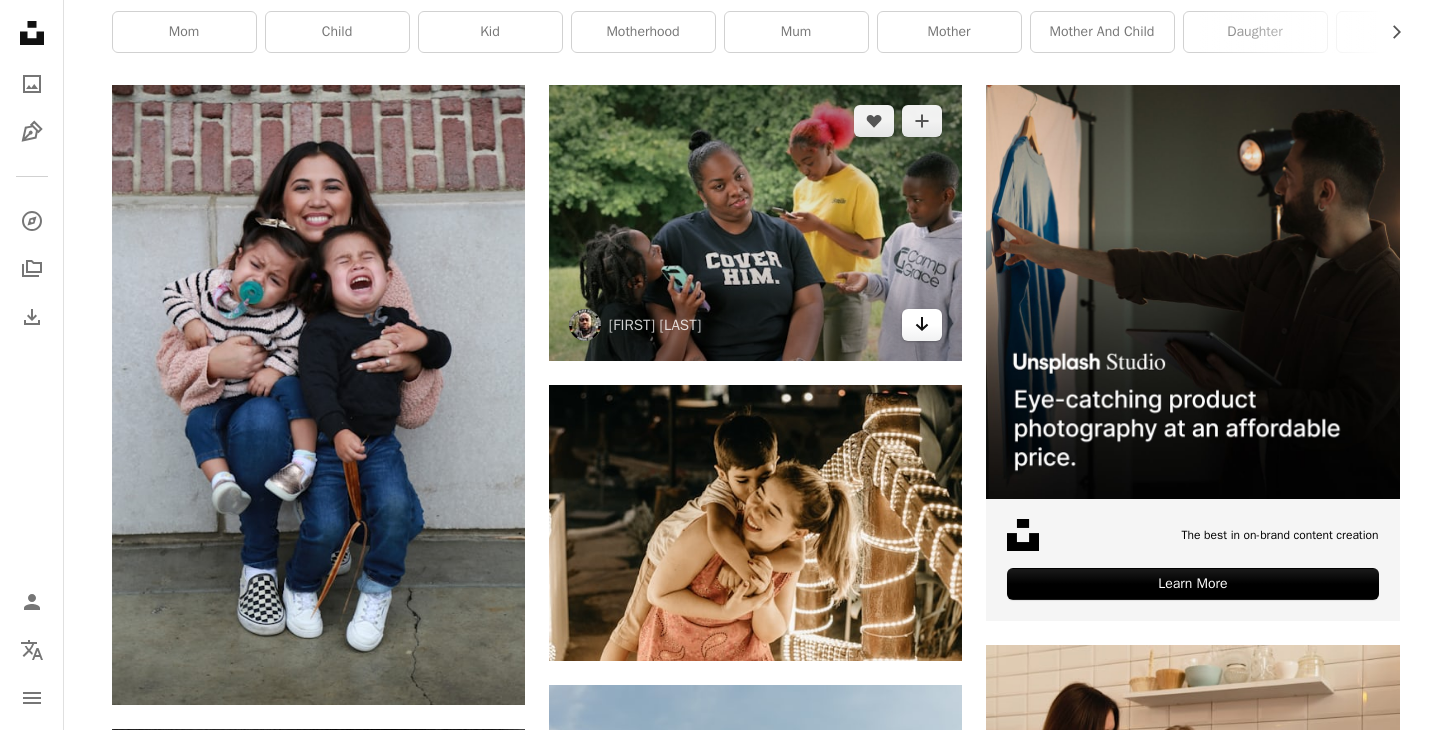 click 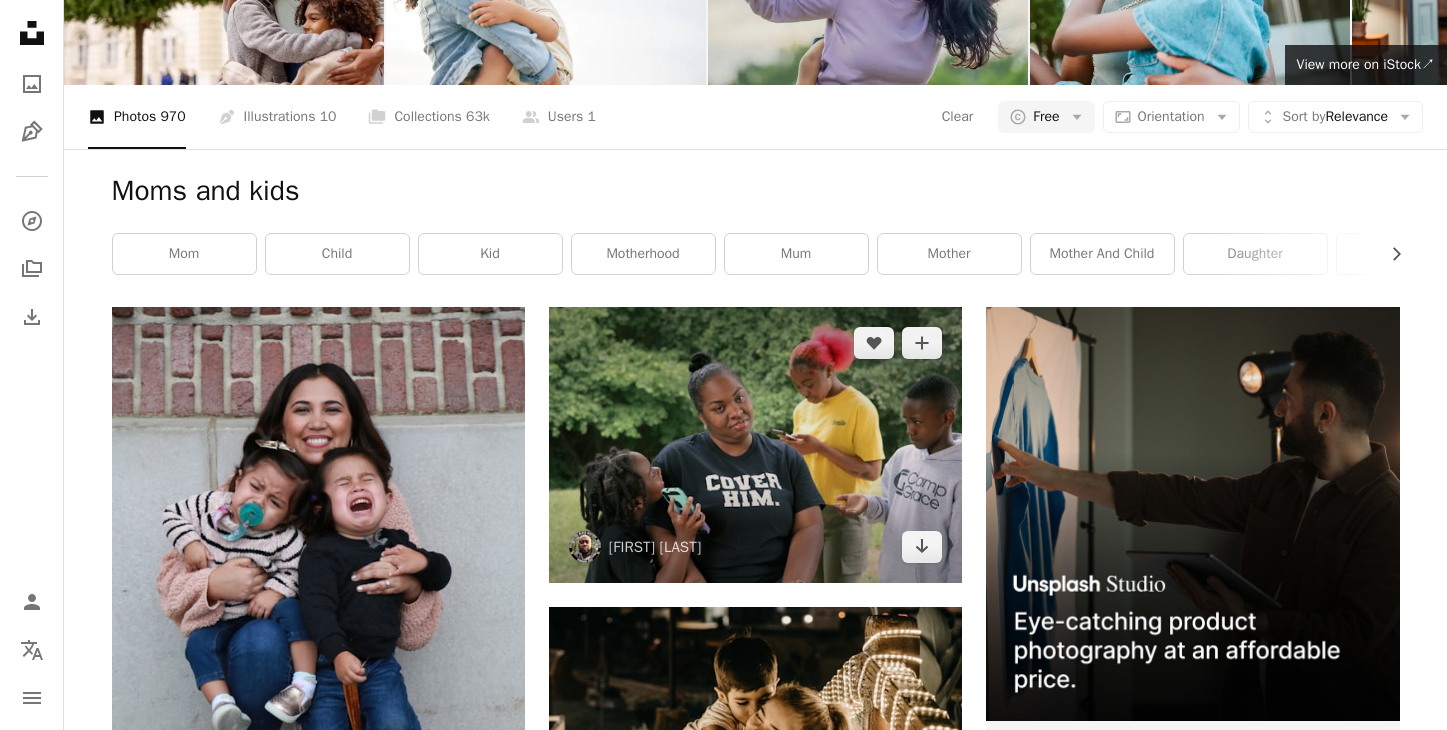 scroll, scrollTop: 0, scrollLeft: 0, axis: both 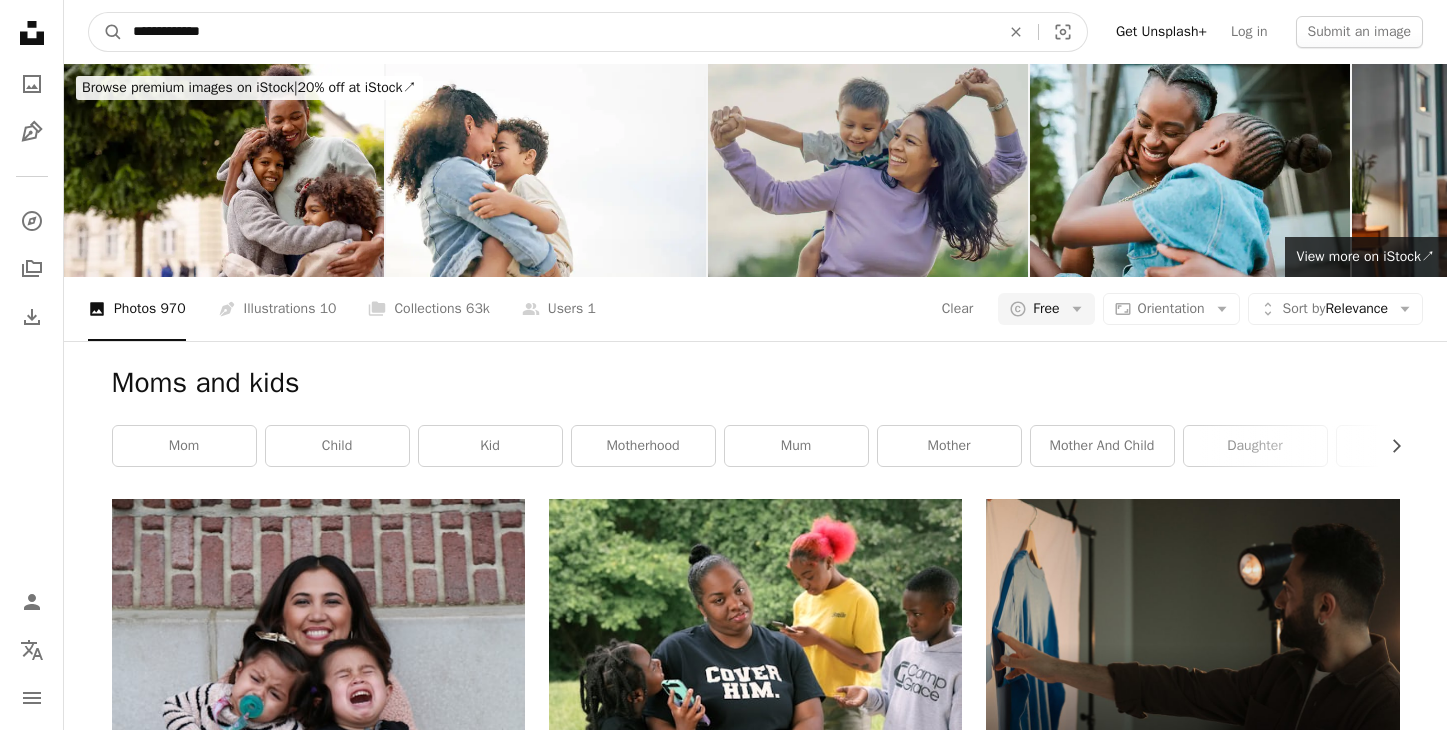 drag, startPoint x: 241, startPoint y: 27, endPoint x: 178, endPoint y: 27, distance: 63 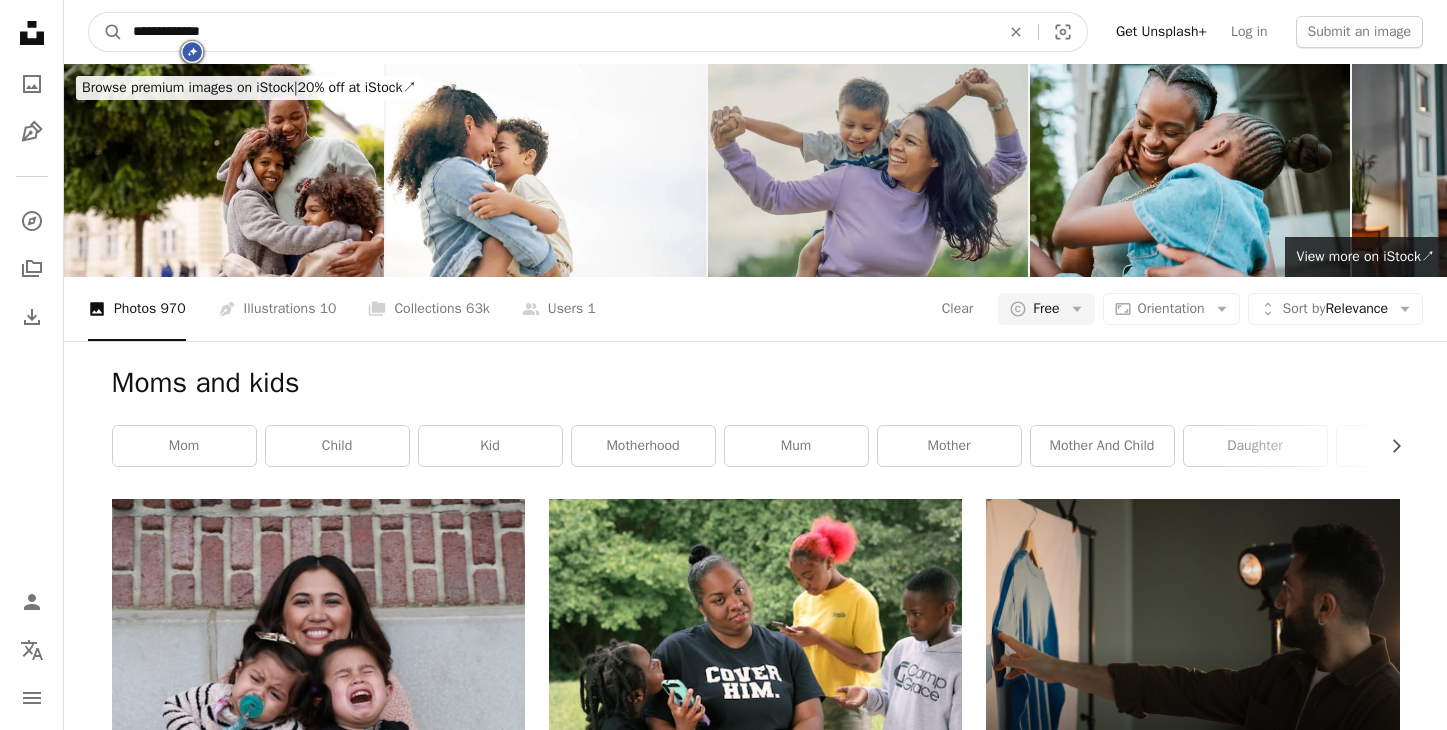 type on "****" 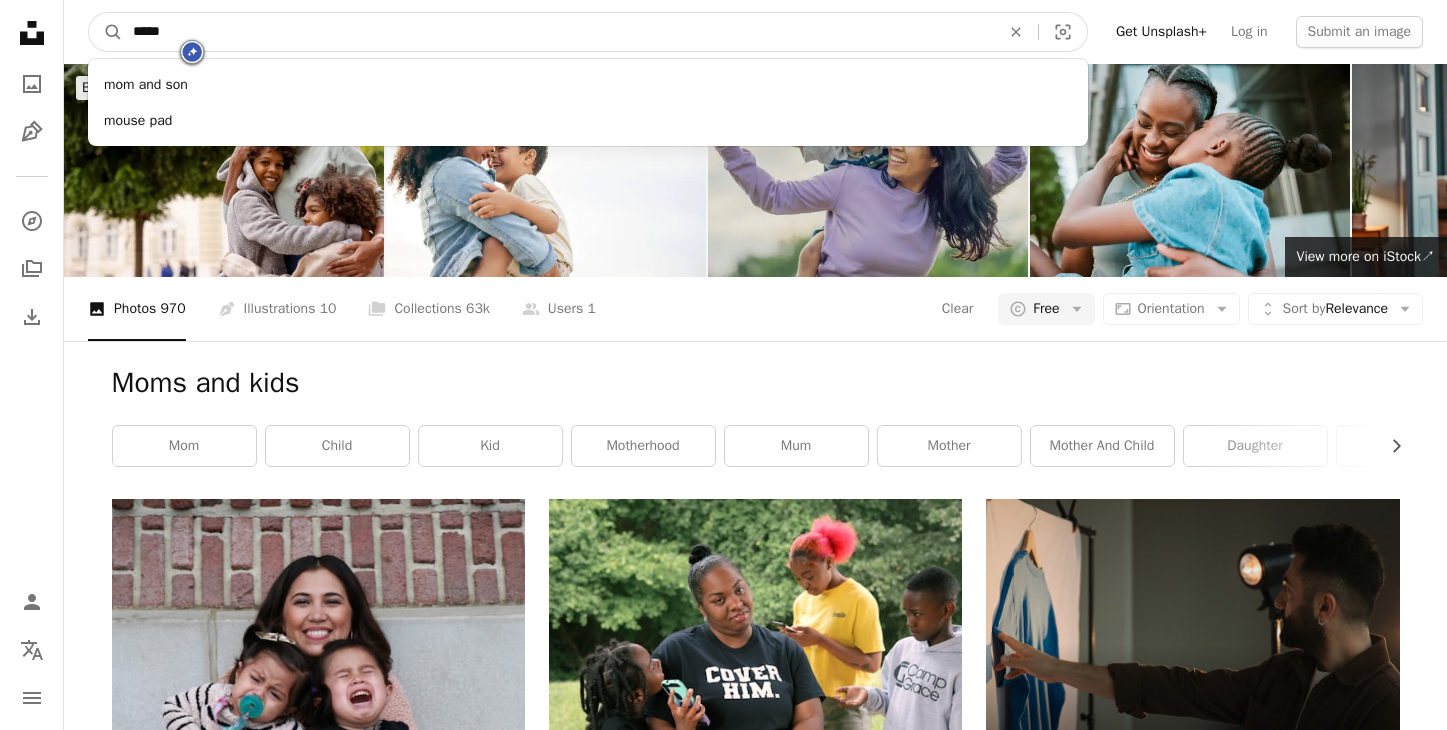 click on "A magnifying glass" at bounding box center (106, 32) 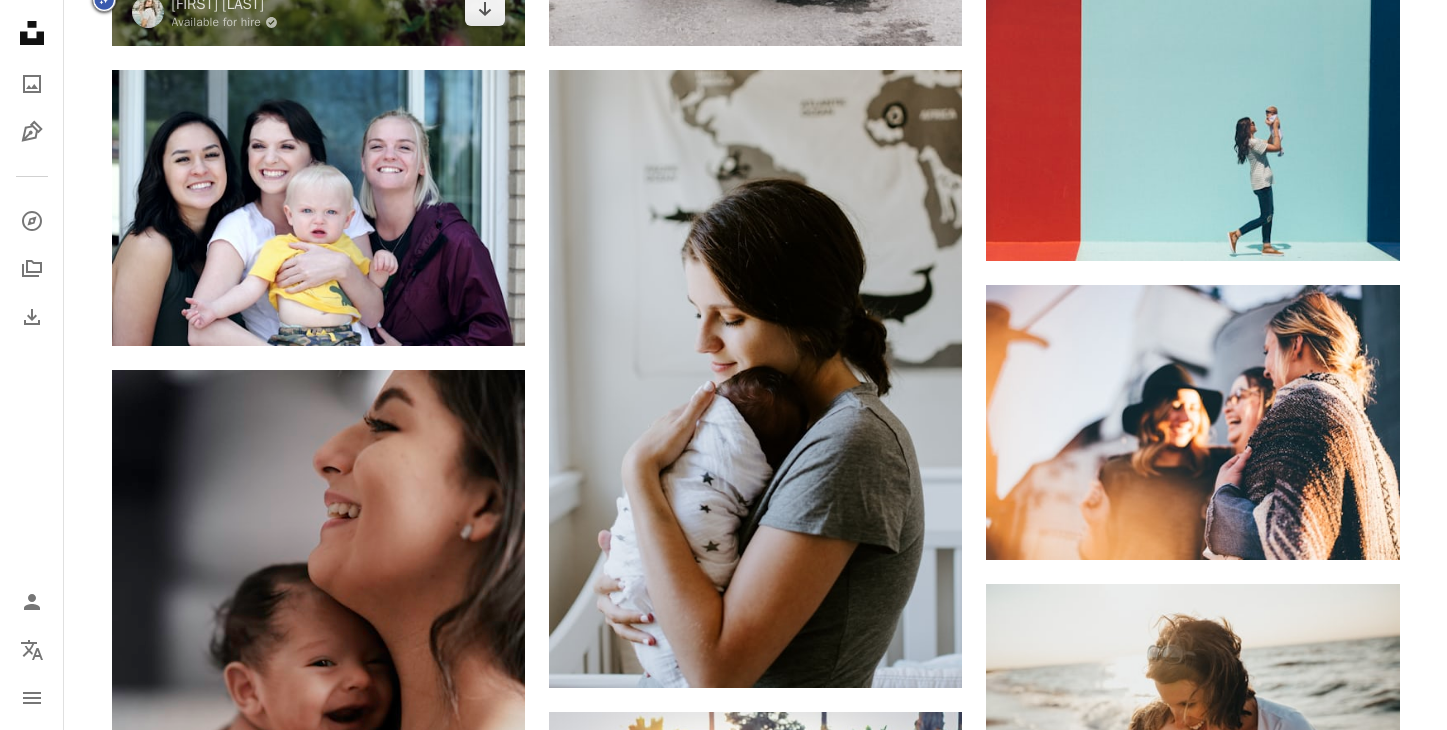 scroll, scrollTop: 1077, scrollLeft: 0, axis: vertical 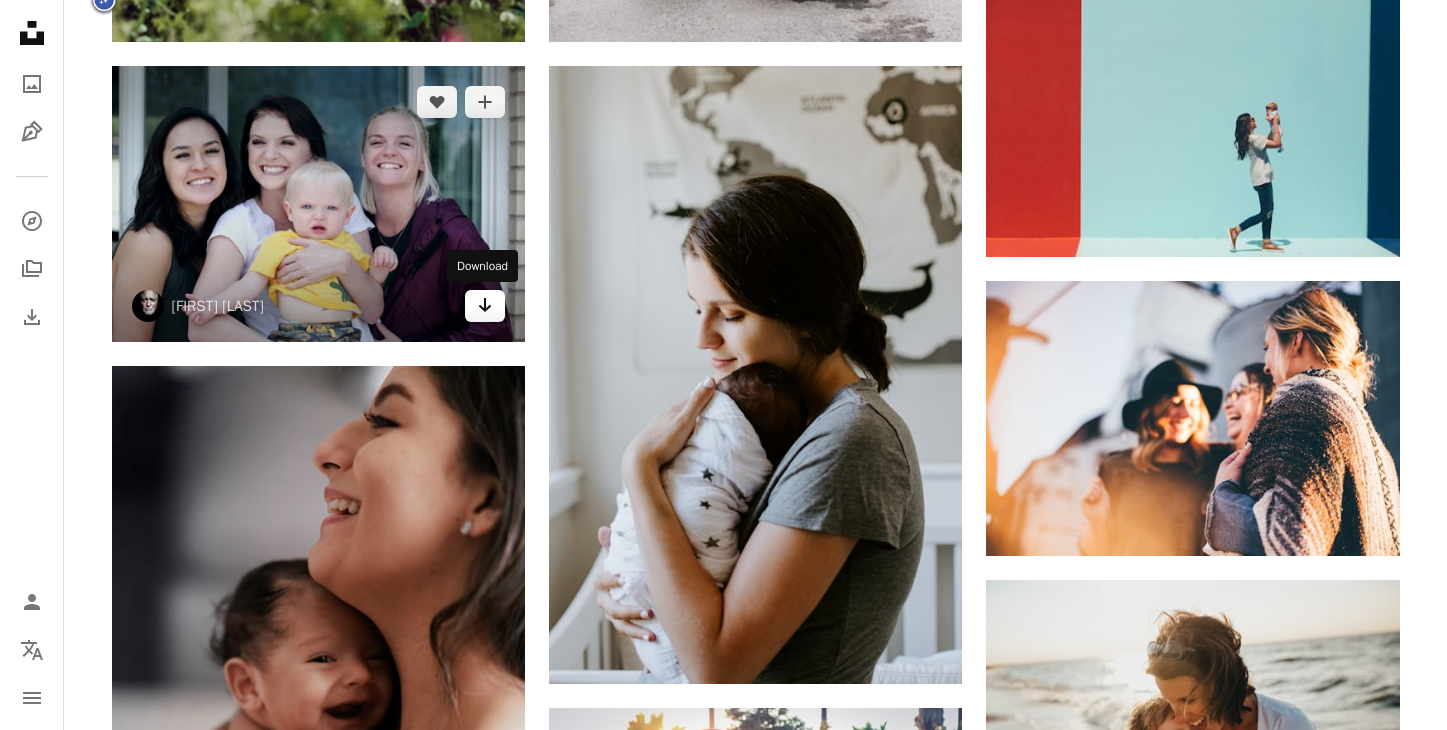 click 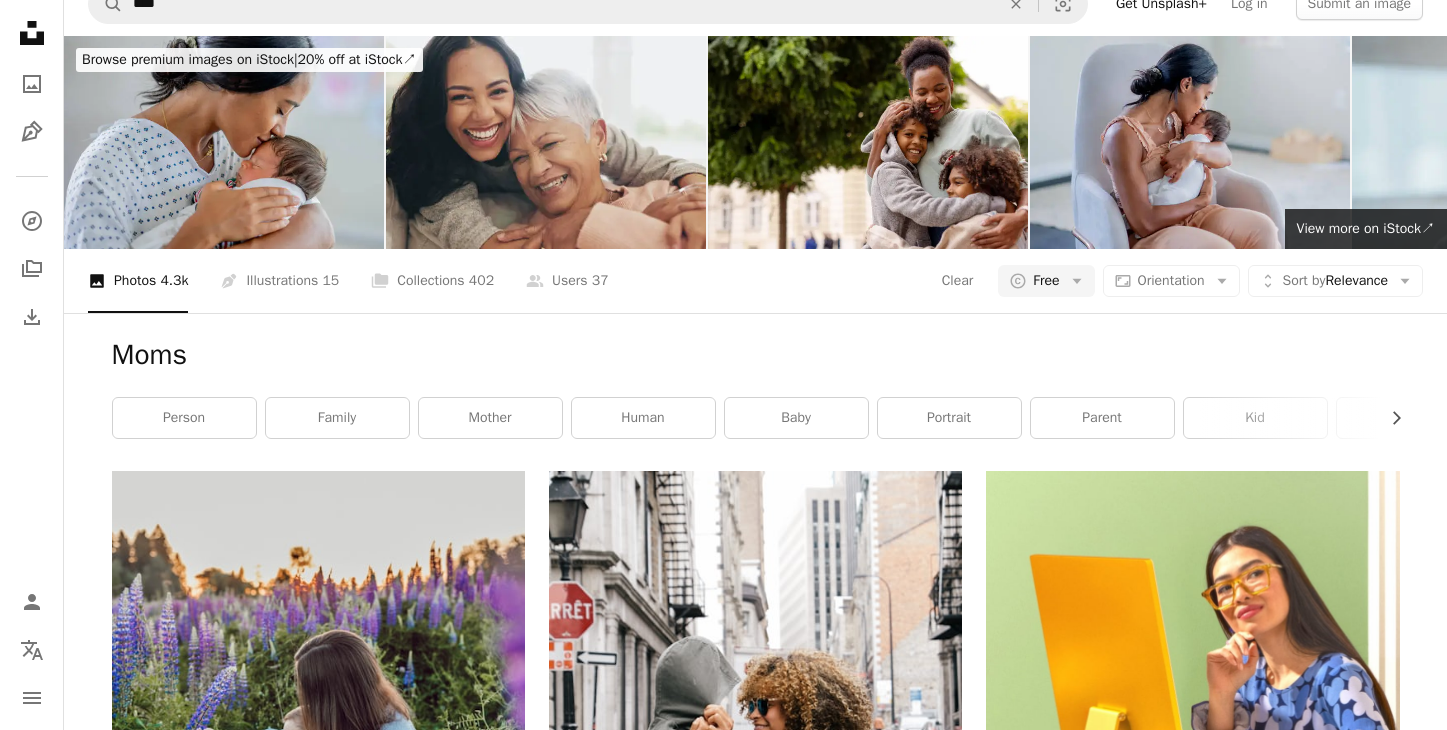 scroll, scrollTop: 0, scrollLeft: 0, axis: both 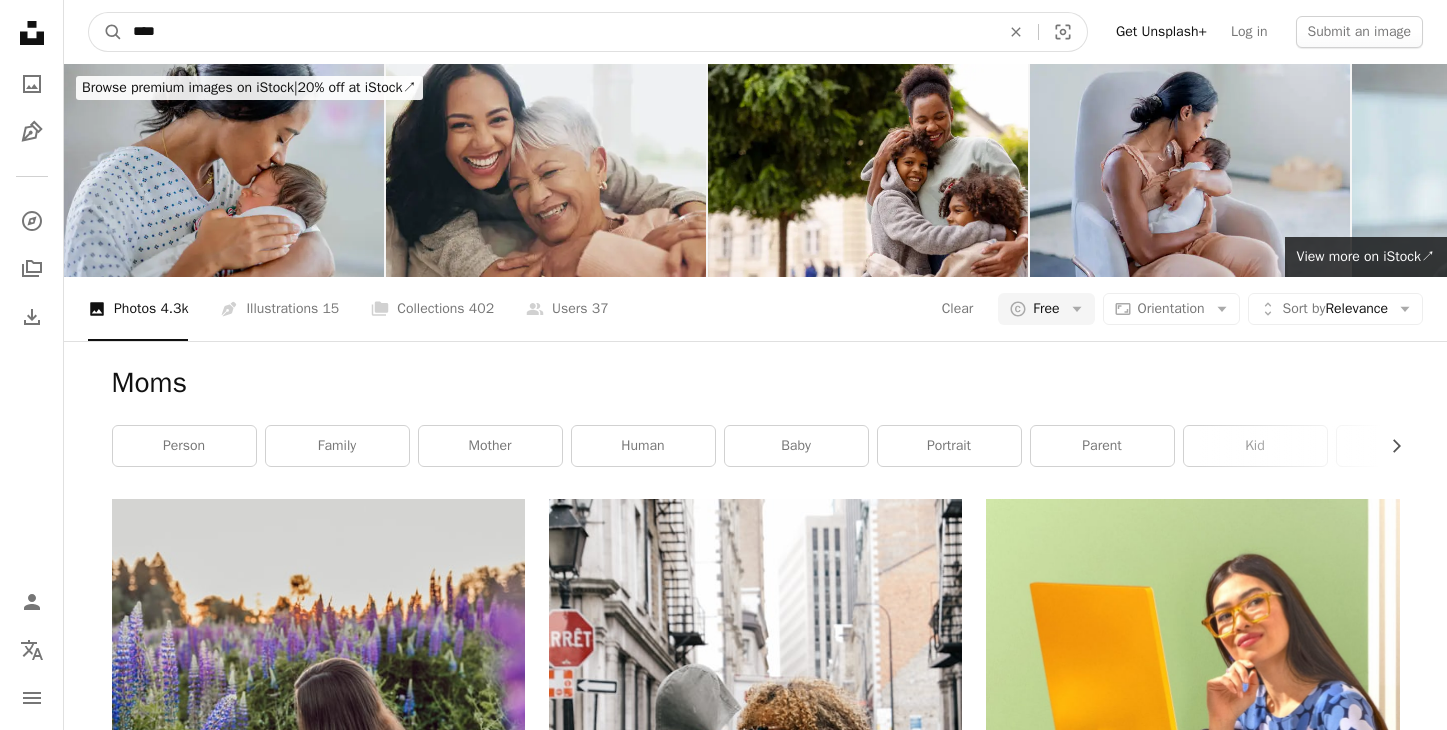 drag, startPoint x: 203, startPoint y: 31, endPoint x: 87, endPoint y: 30, distance: 116.00431 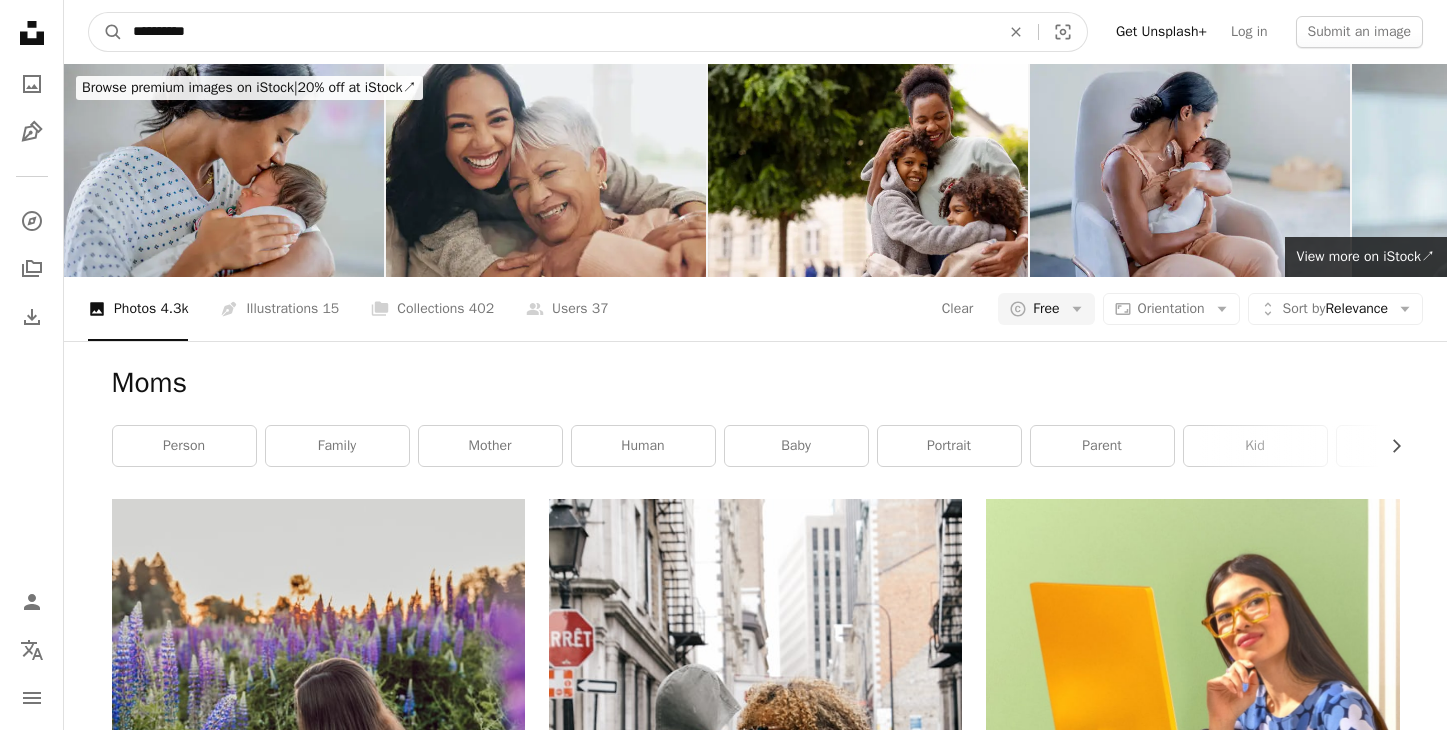type on "**********" 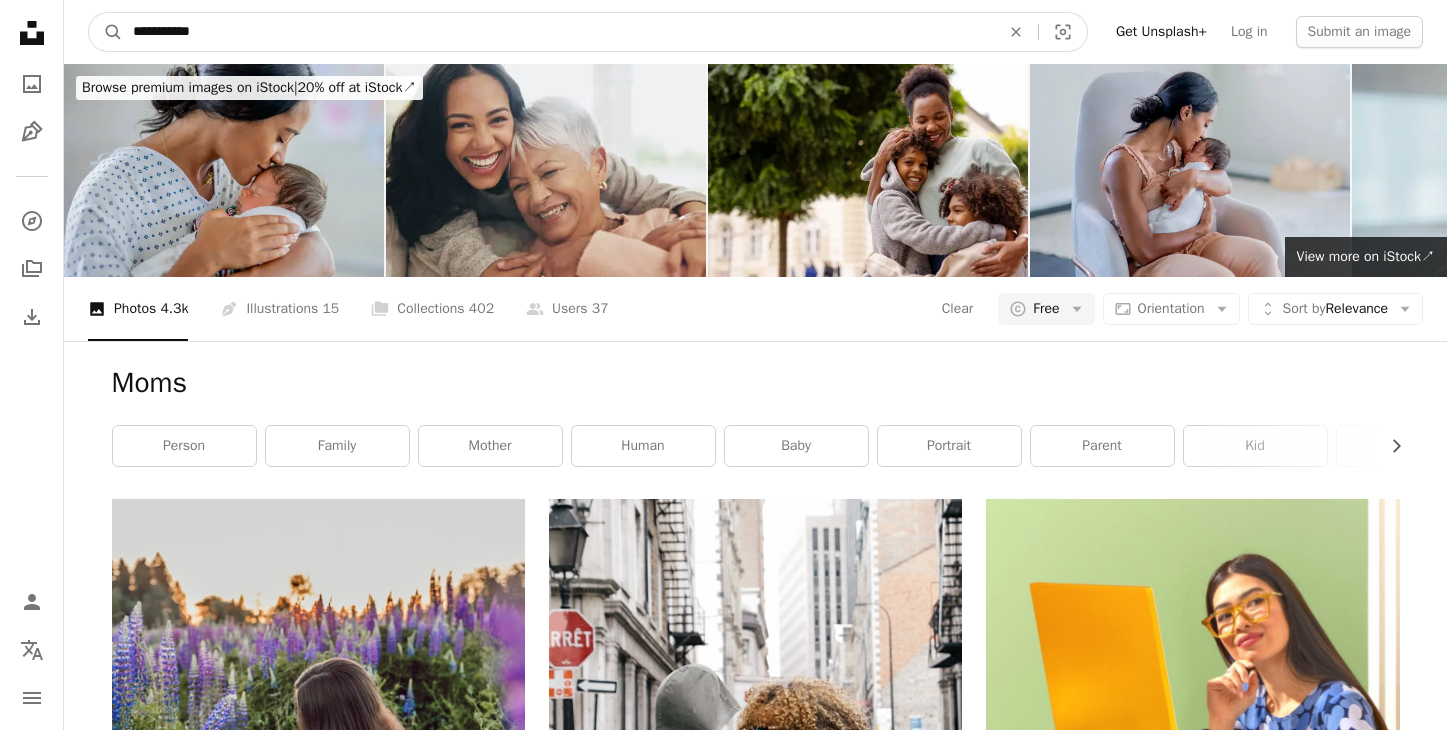 click on "A magnifying glass" at bounding box center (106, 32) 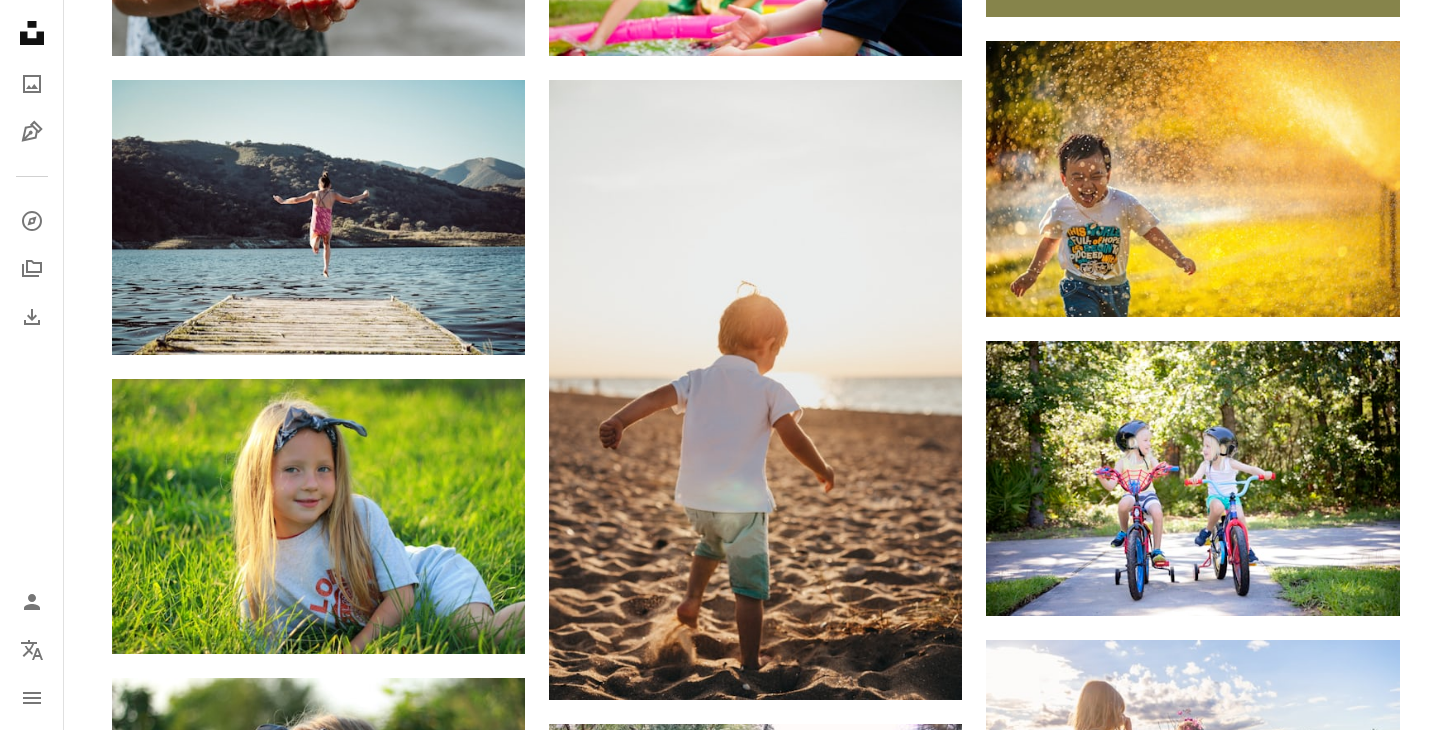 scroll, scrollTop: 1030, scrollLeft: 0, axis: vertical 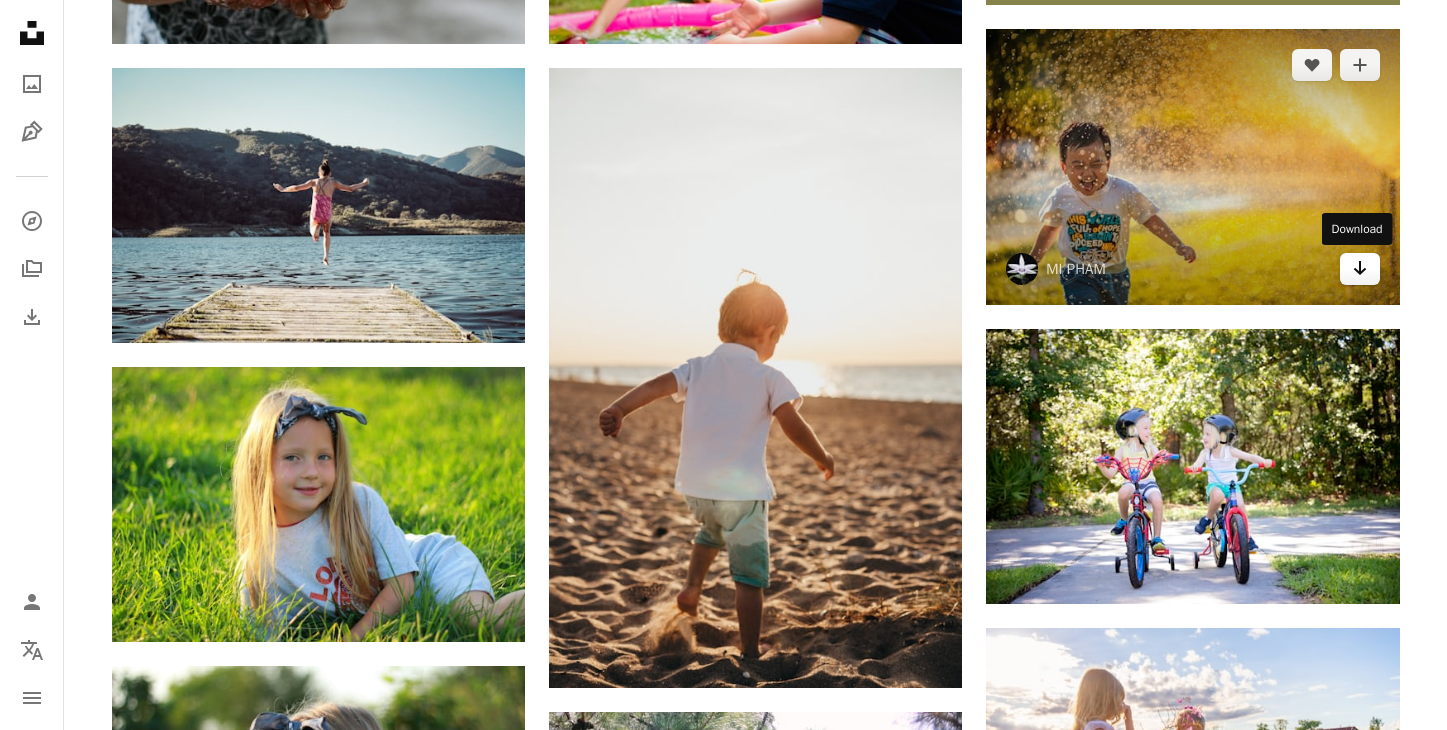 click 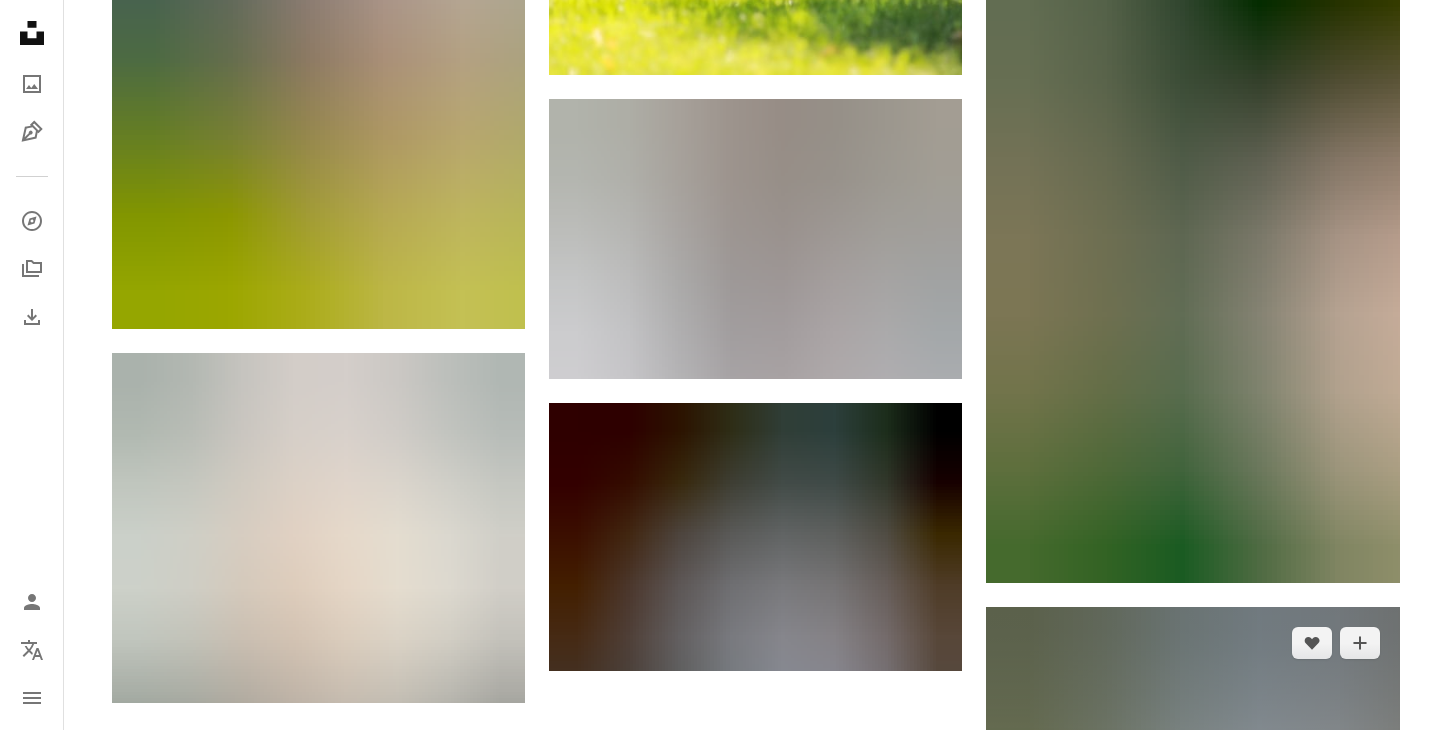 scroll, scrollTop: 0, scrollLeft: 0, axis: both 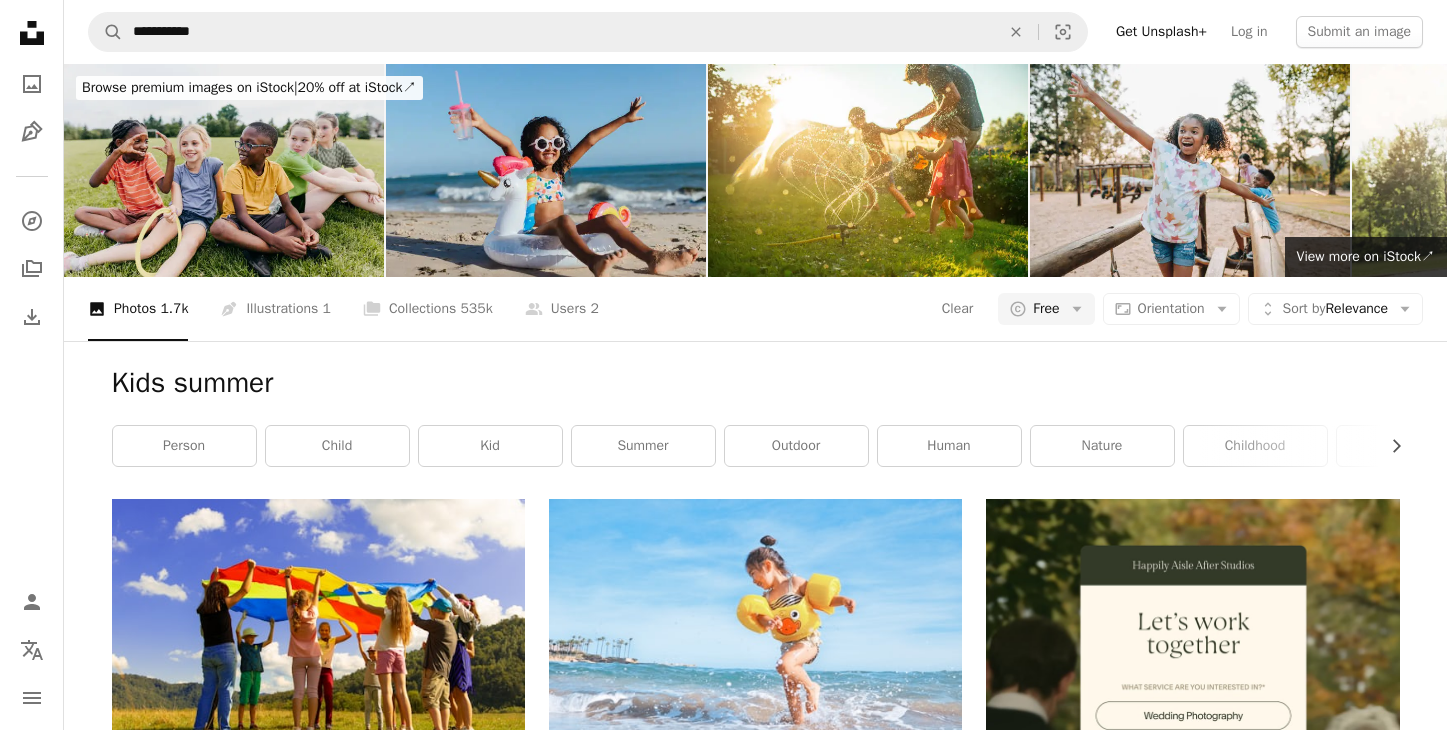click at bounding box center [224, 170] 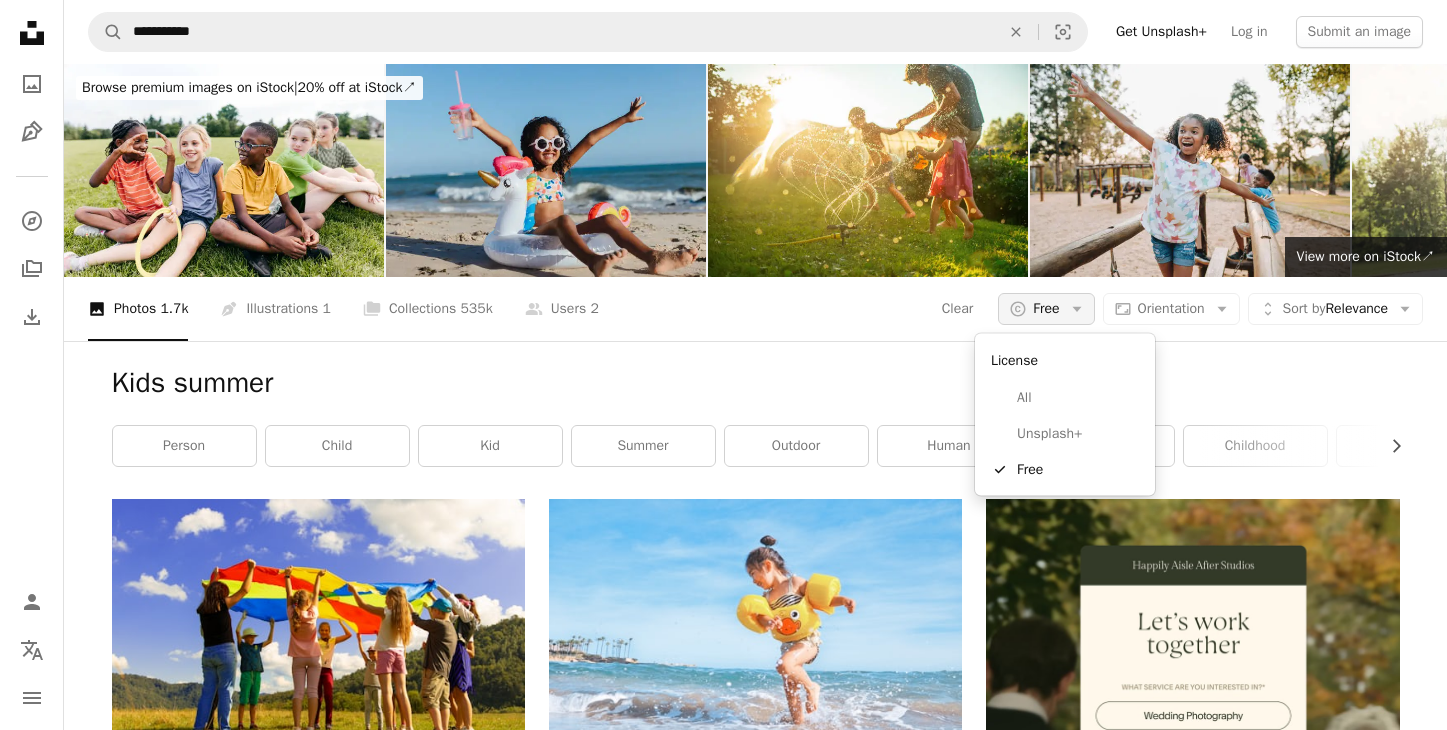 click on "Free" at bounding box center [1046, 309] 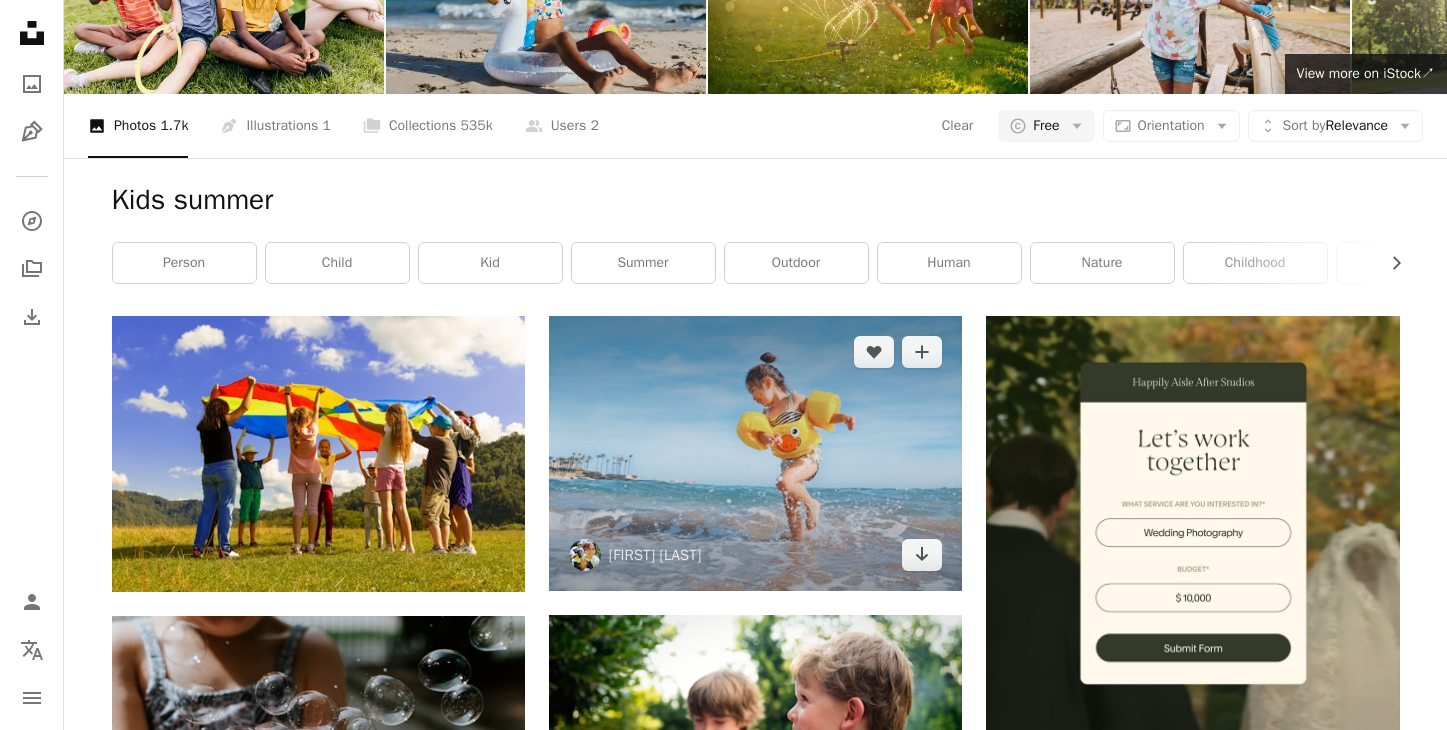scroll, scrollTop: 187, scrollLeft: 0, axis: vertical 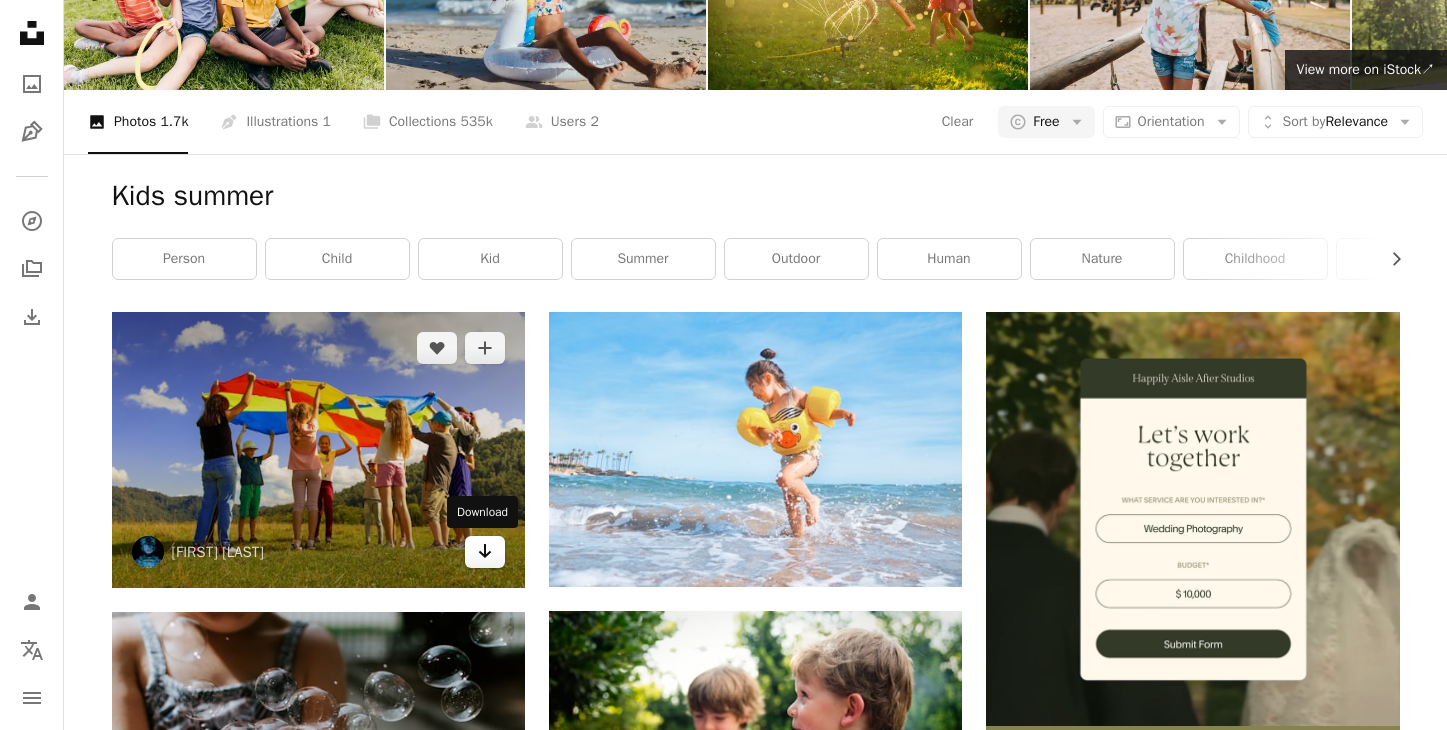 click on "Arrow pointing down" at bounding box center (485, 552) 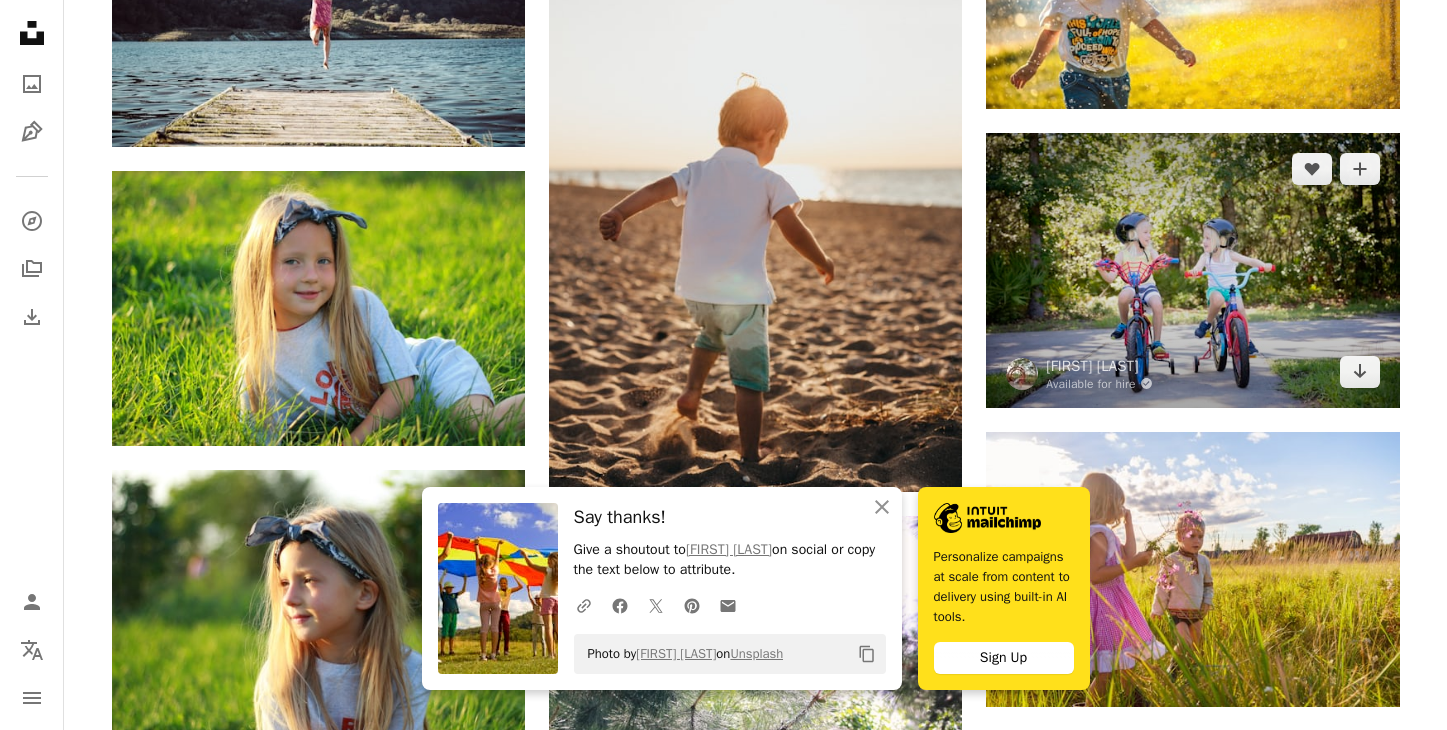 scroll, scrollTop: 1222, scrollLeft: 0, axis: vertical 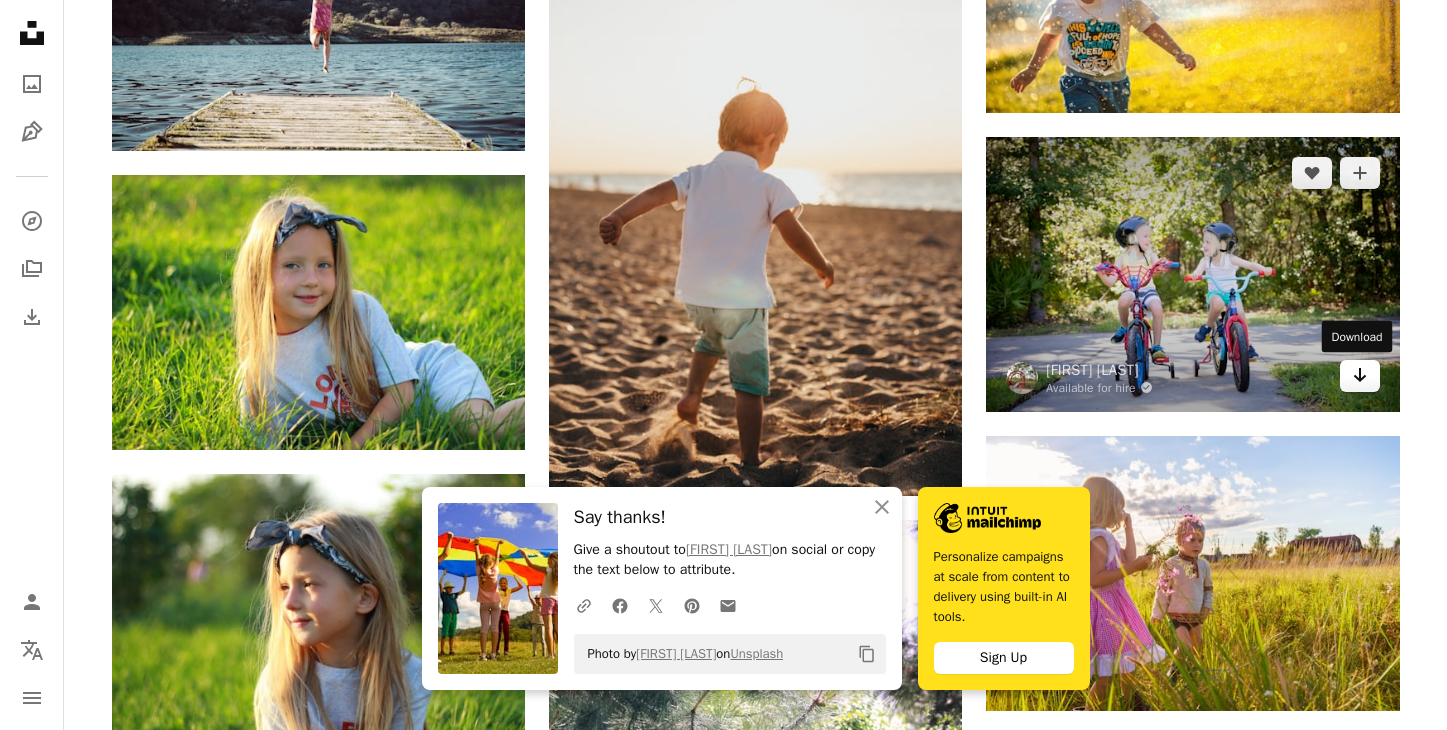 click on "Arrow pointing down" 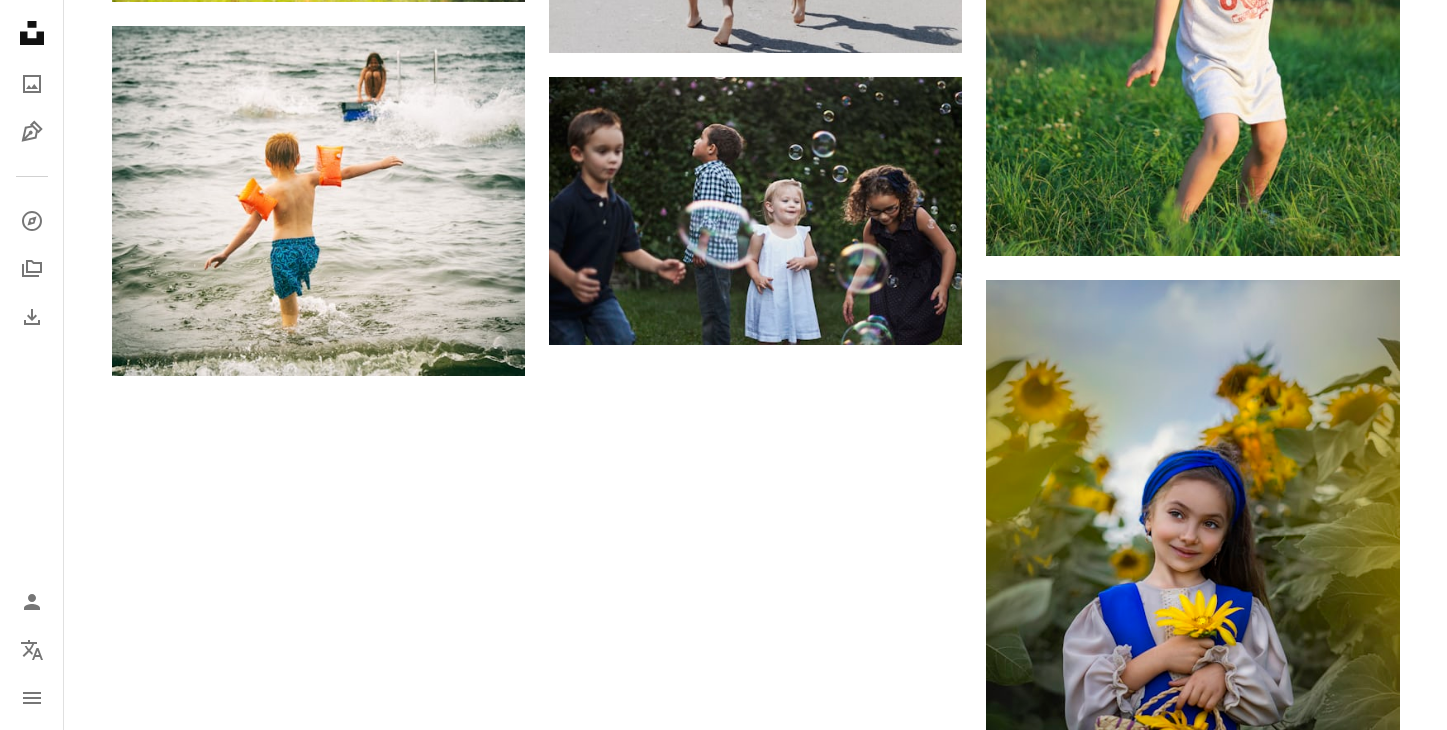 scroll, scrollTop: 2643, scrollLeft: 0, axis: vertical 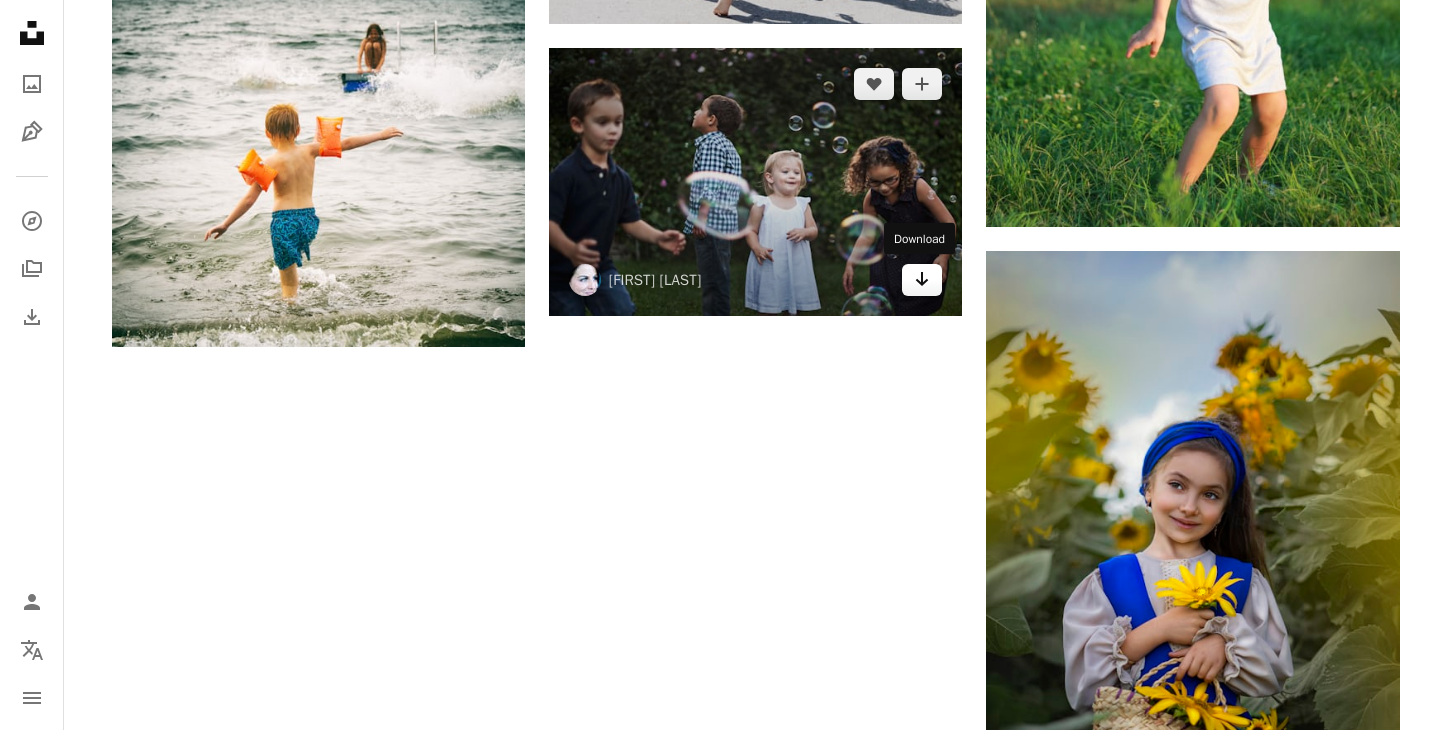 click on "Arrow pointing down" 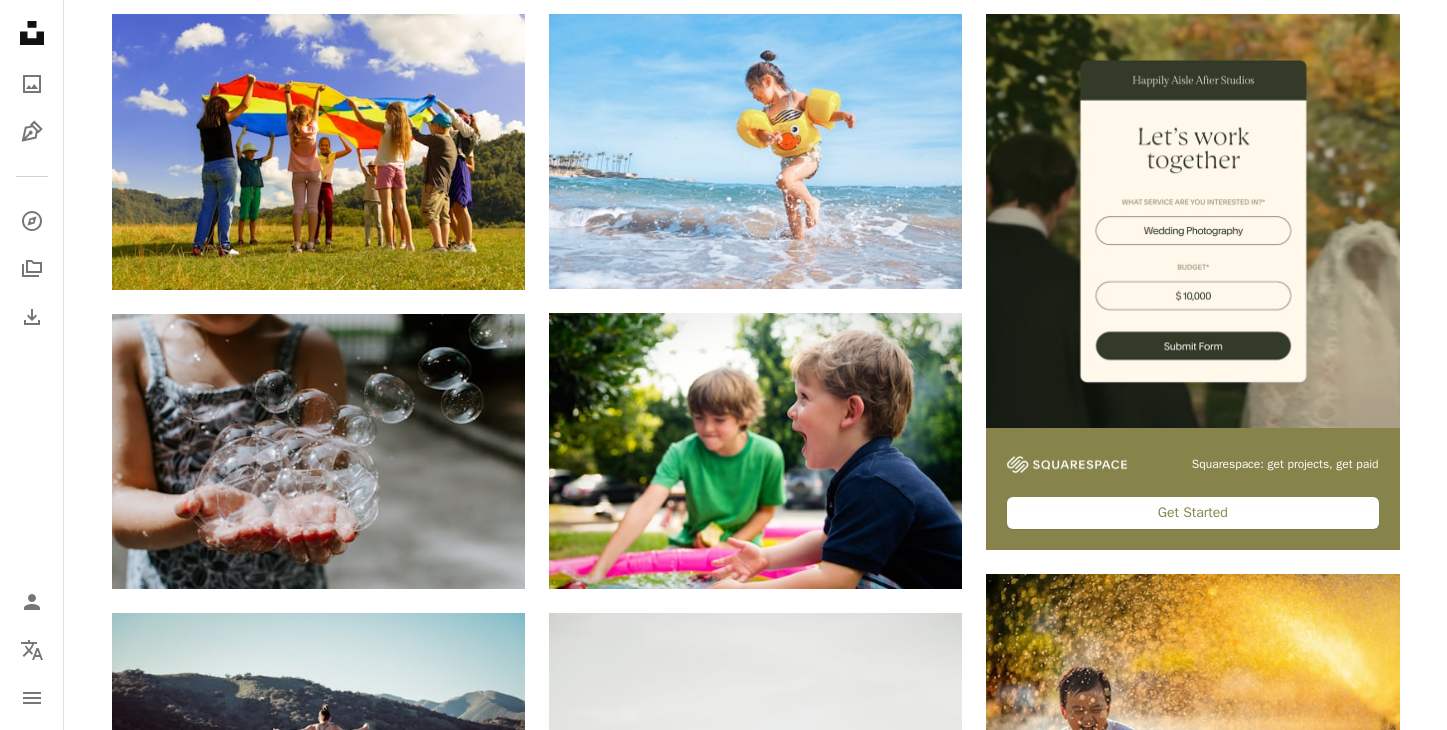 scroll, scrollTop: 0, scrollLeft: 0, axis: both 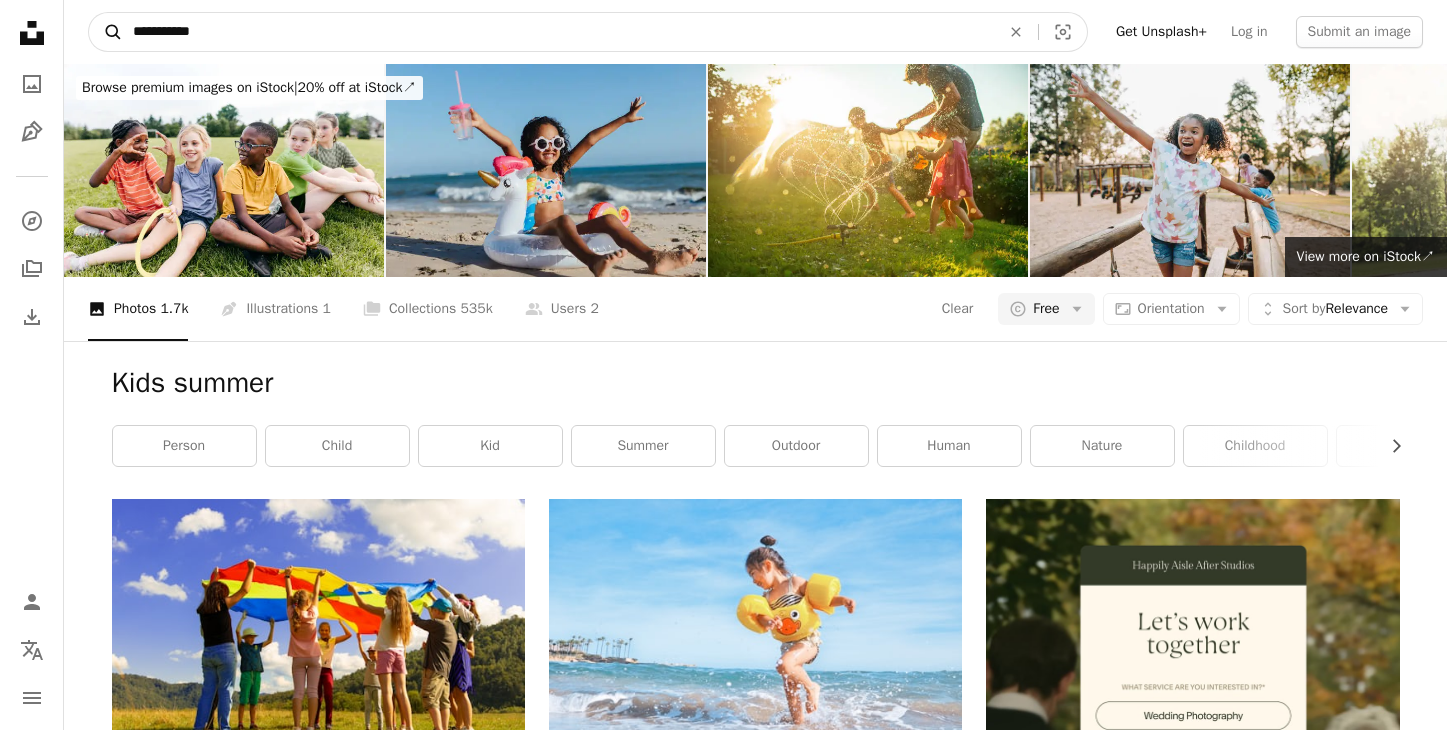 drag, startPoint x: 255, startPoint y: 42, endPoint x: 96, endPoint y: 39, distance: 159.0283 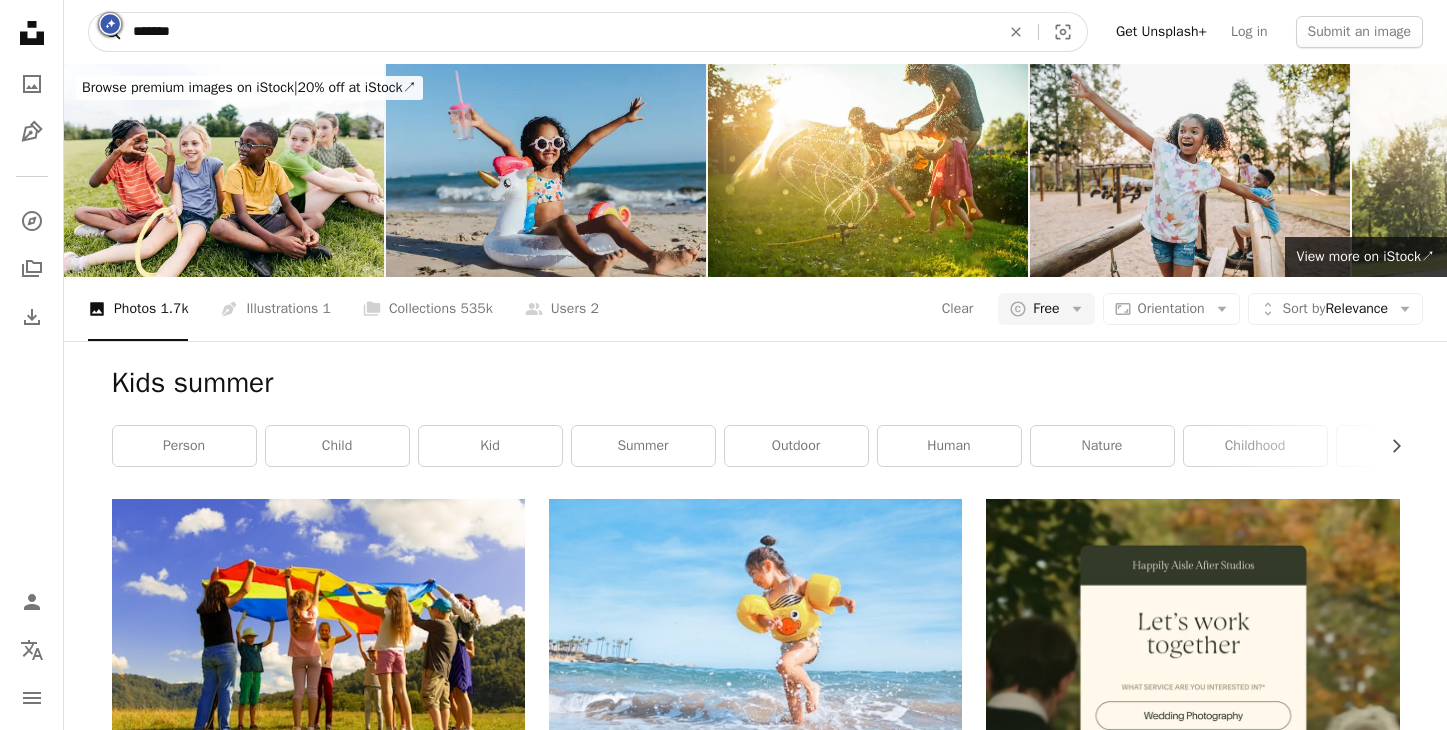 type on "*******" 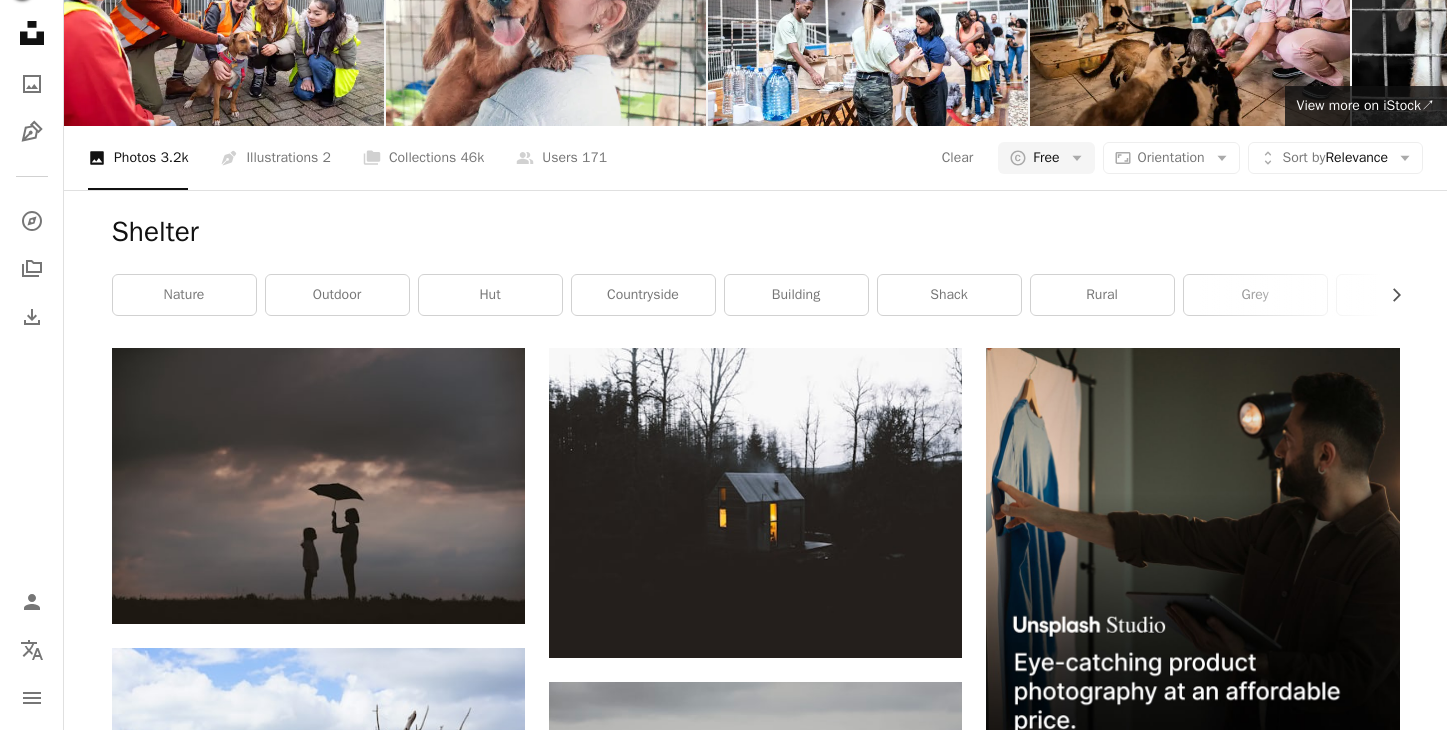 scroll, scrollTop: 0, scrollLeft: 0, axis: both 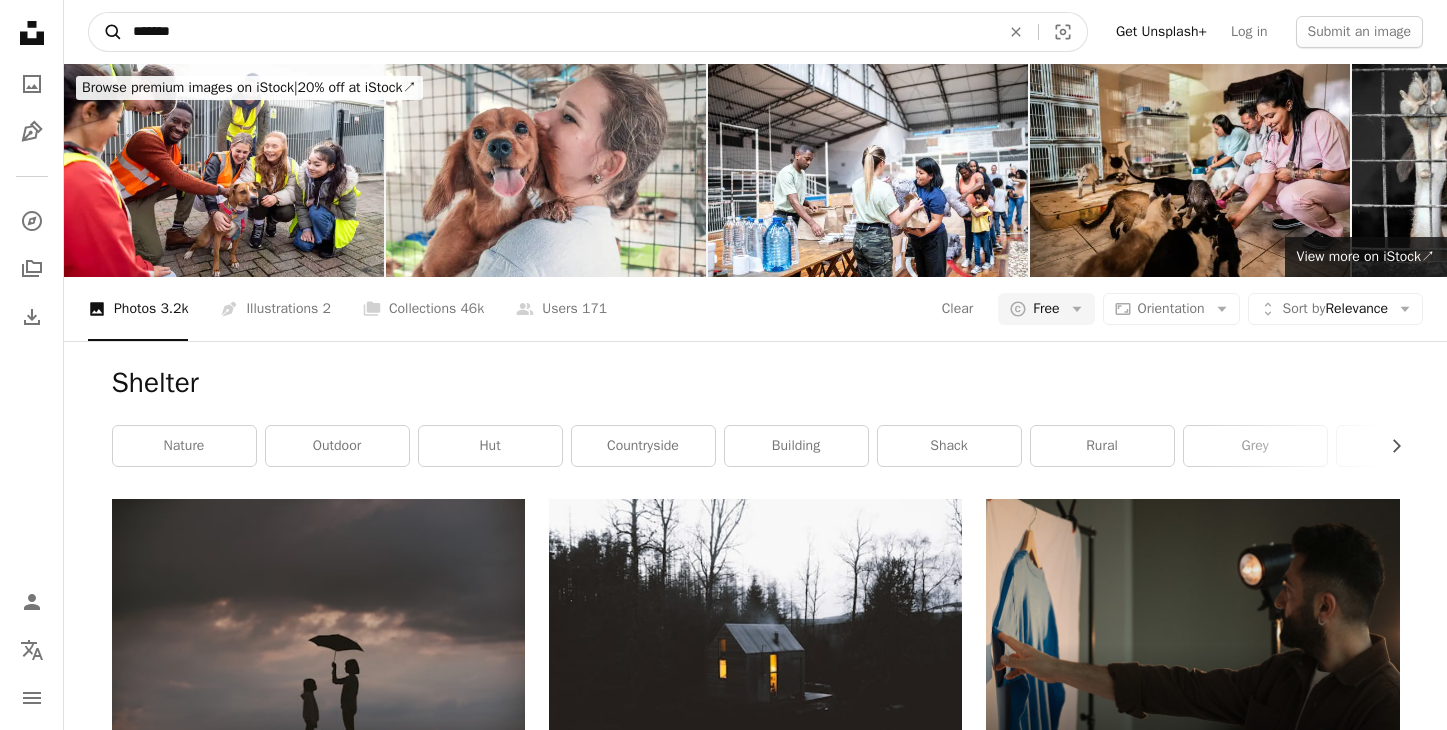 drag, startPoint x: 272, startPoint y: 32, endPoint x: 117, endPoint y: 27, distance: 155.08063 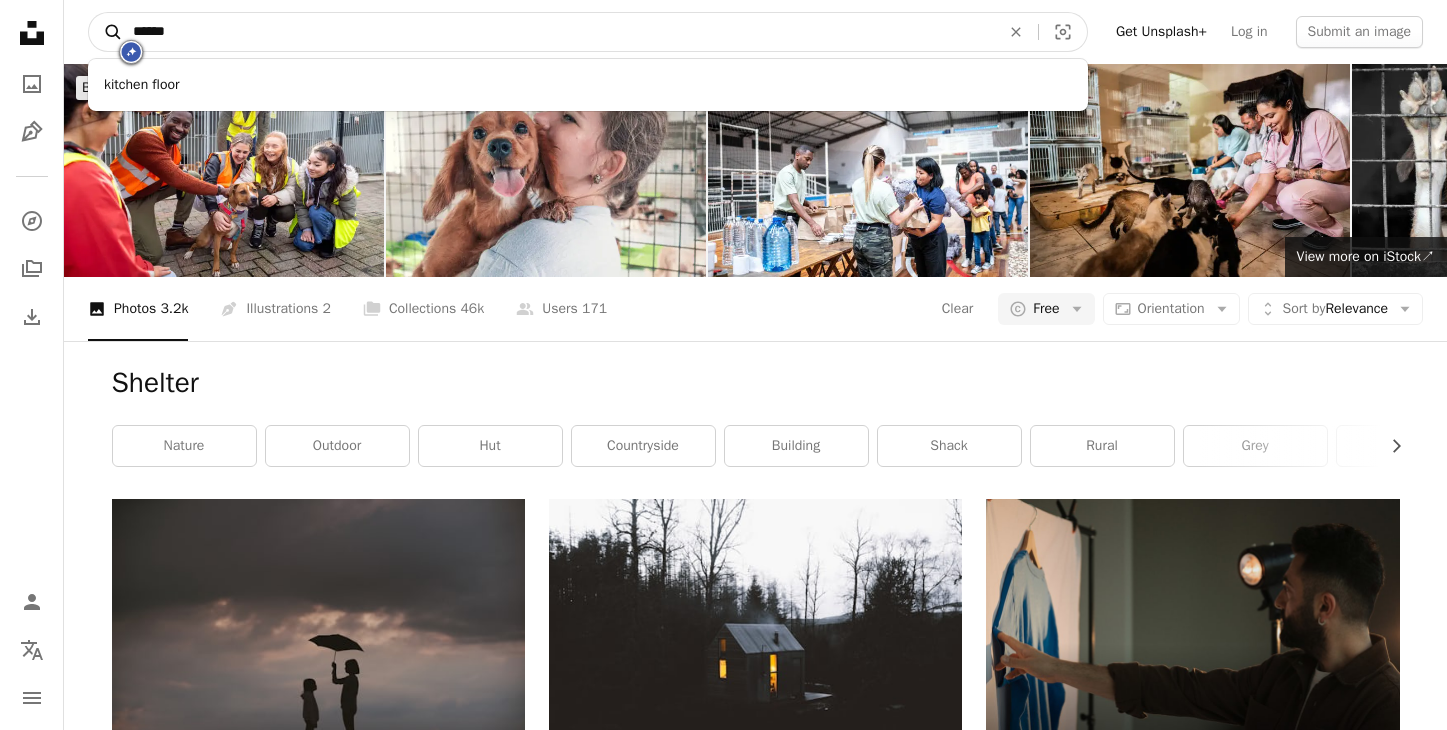 type on "*******" 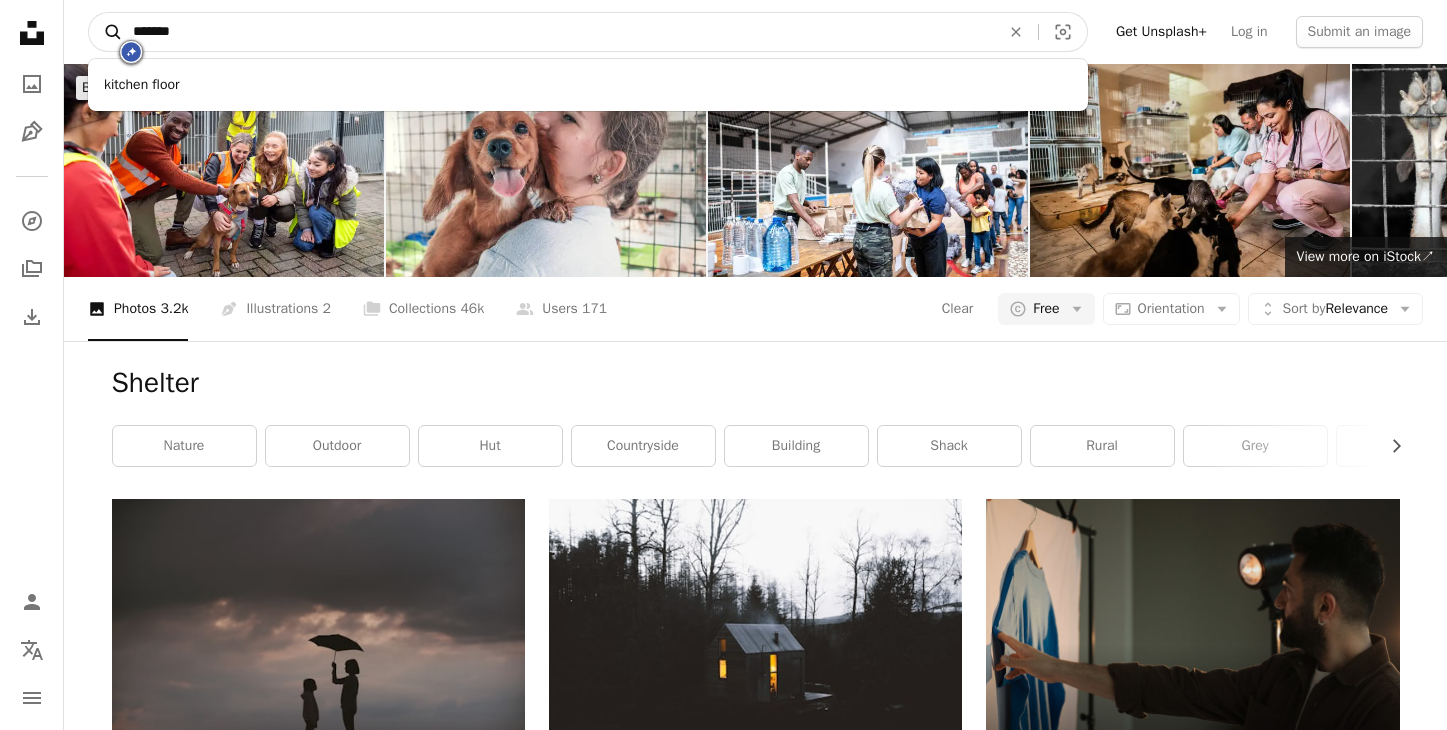 click on "A magnifying glass" at bounding box center (106, 32) 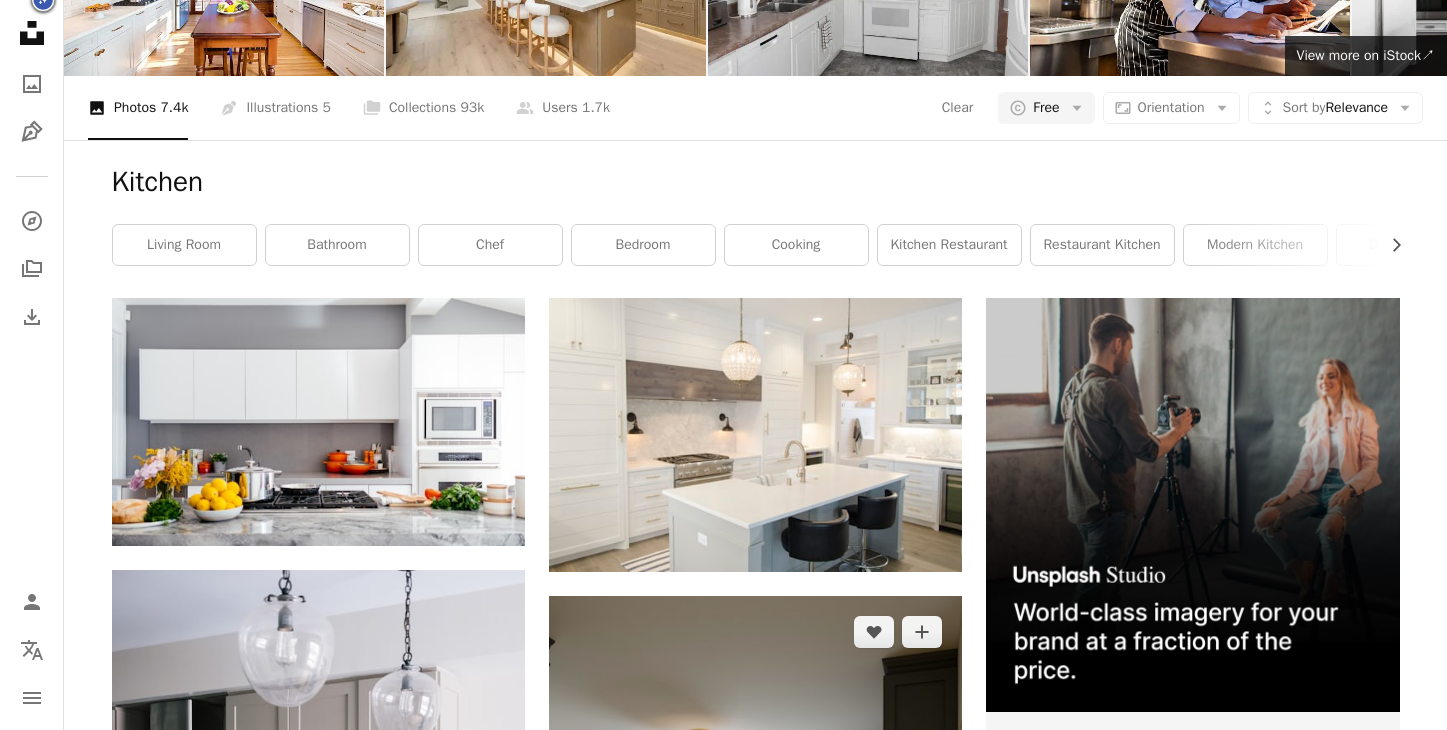 scroll, scrollTop: 0, scrollLeft: 0, axis: both 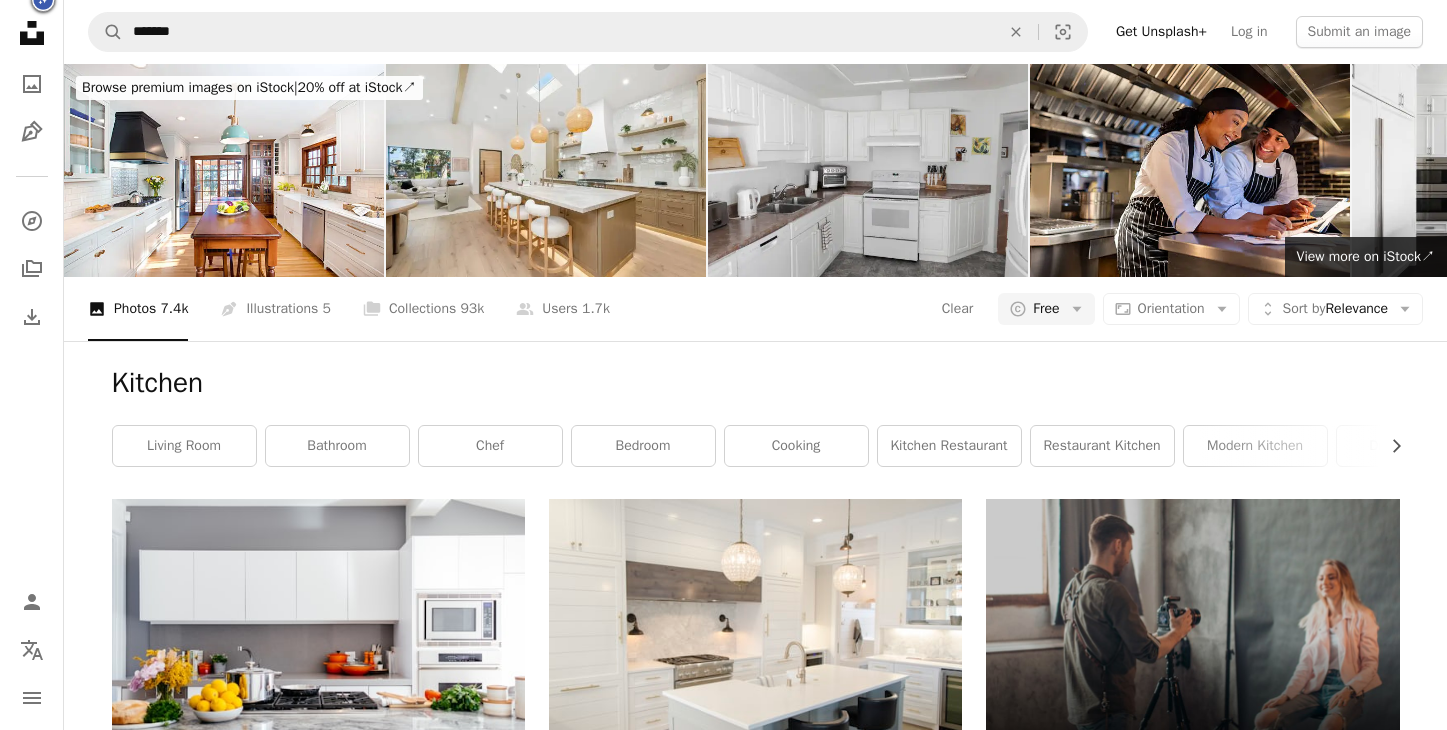 click on "A magnifying glass ******* An X shape Visual search Get Unsplash+ Log in Submit an image" at bounding box center [755, 32] 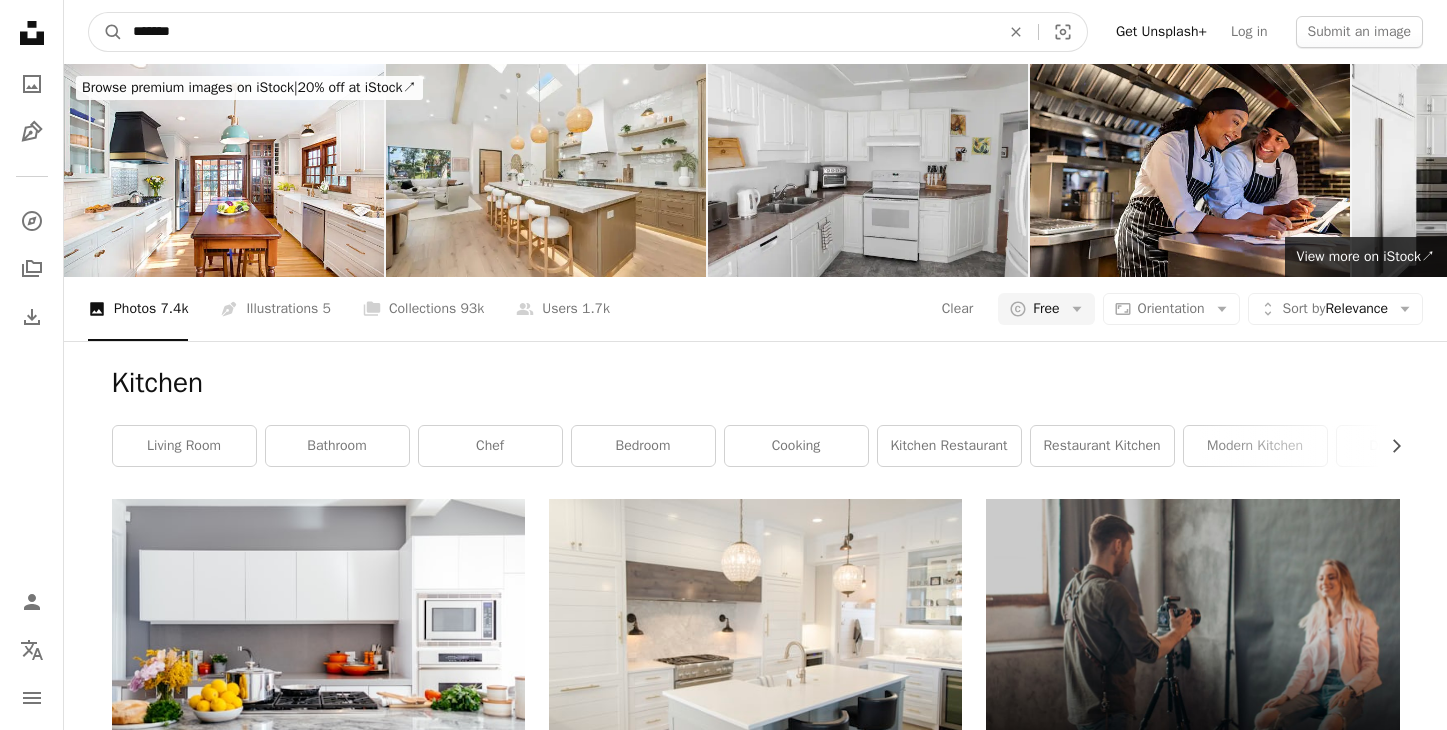 click on "*******" at bounding box center (558, 32) 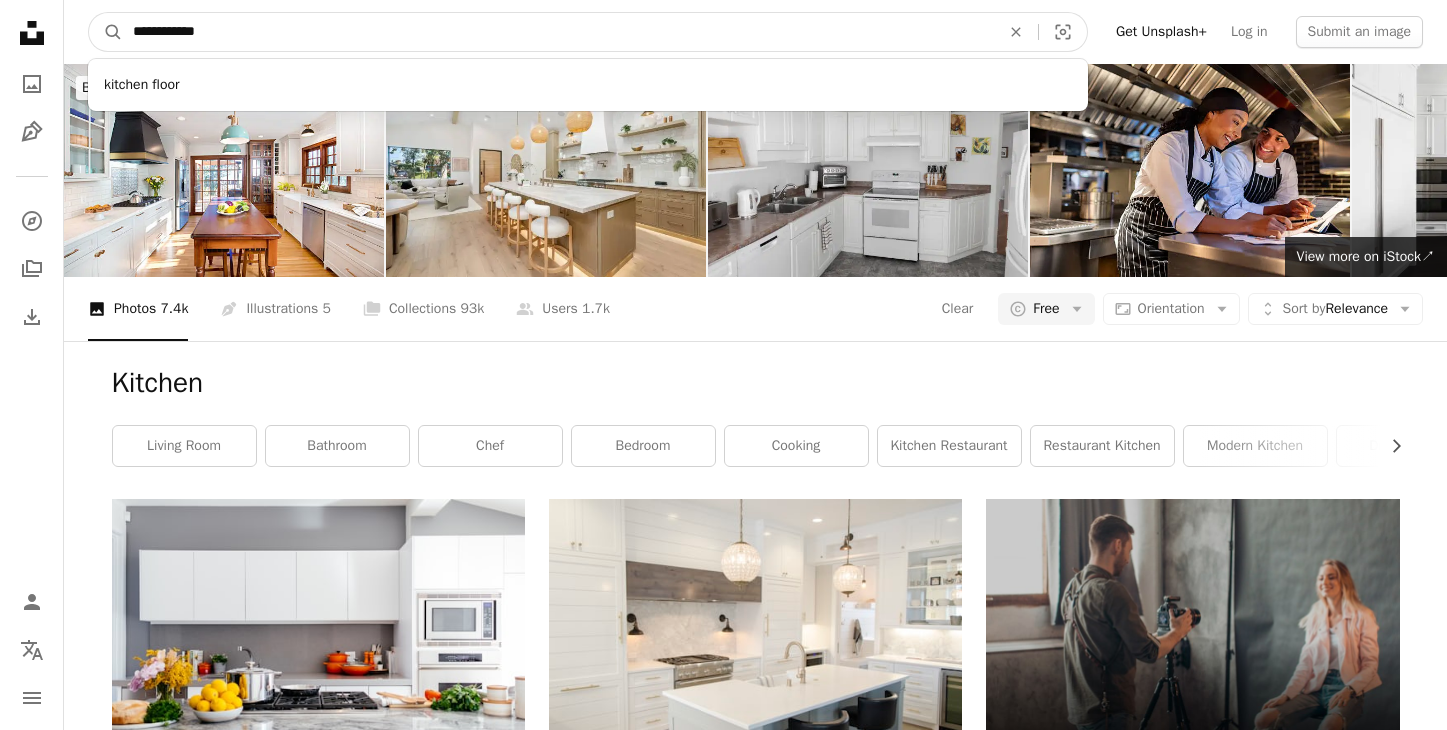 type on "**********" 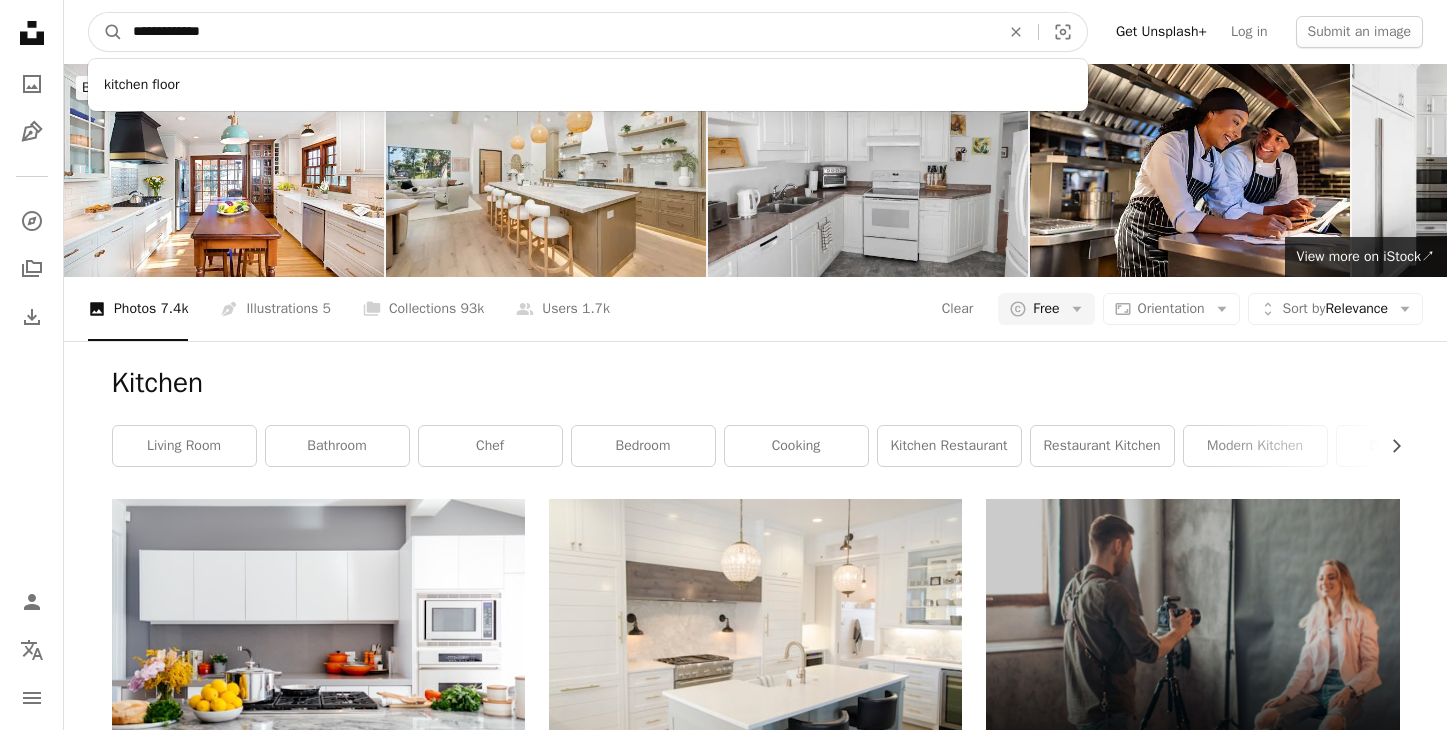 click on "A magnifying glass" at bounding box center (106, 32) 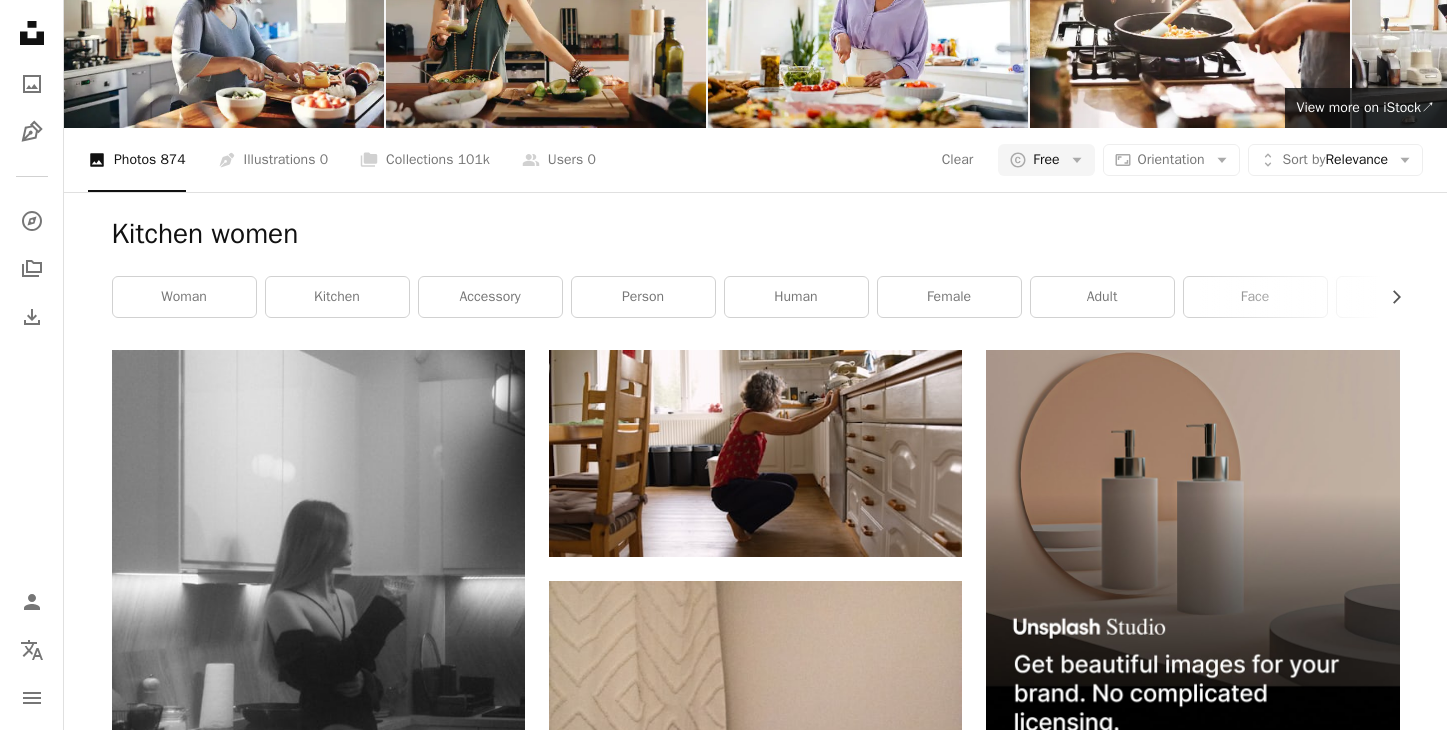 scroll, scrollTop: 0, scrollLeft: 0, axis: both 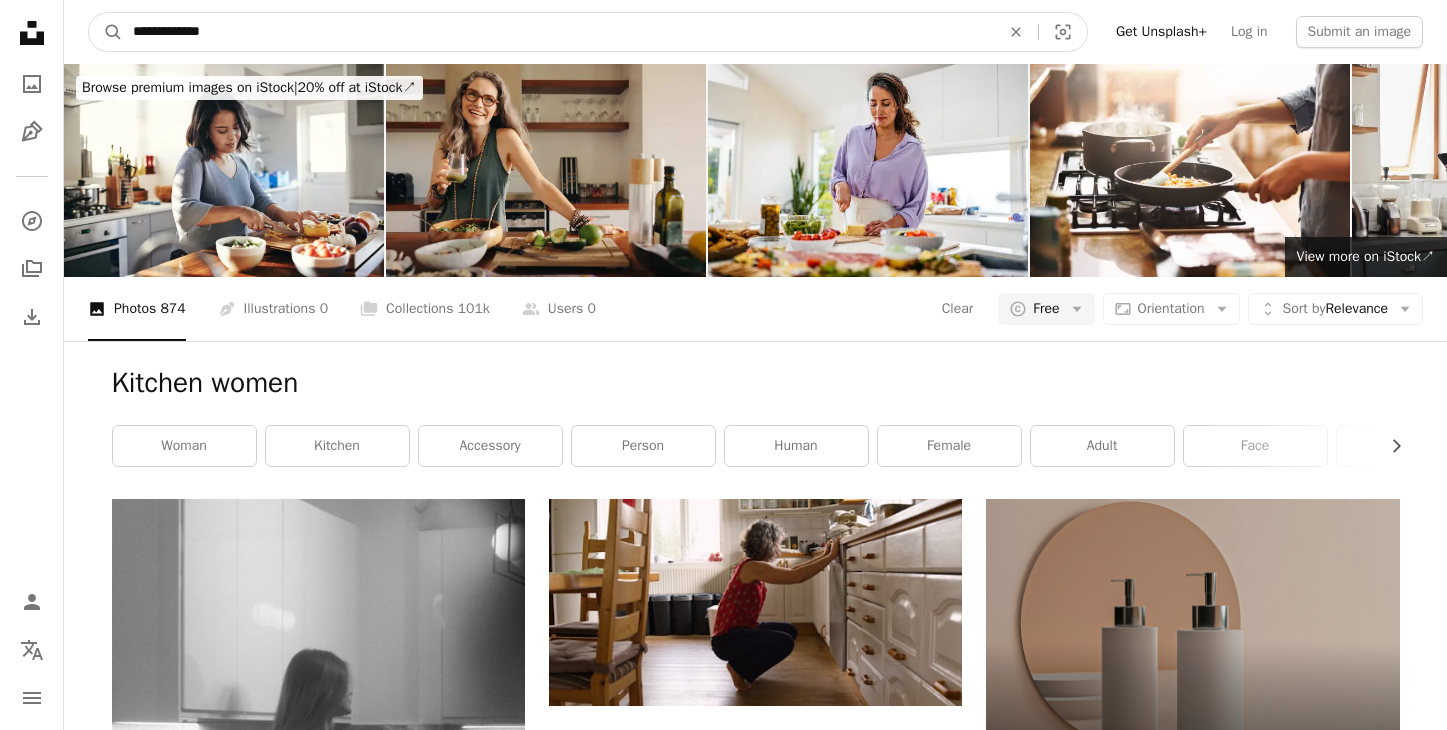 click on "**********" at bounding box center (558, 32) 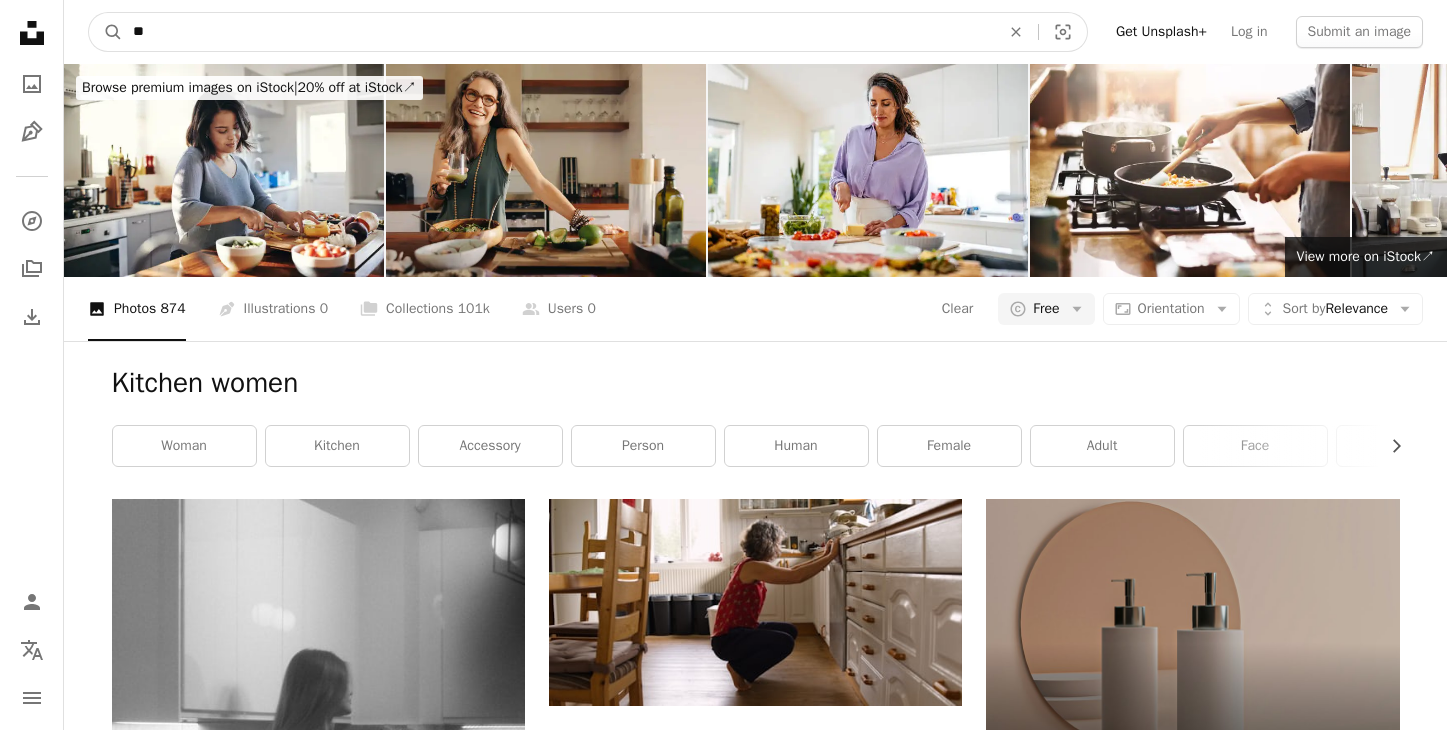 type on "*" 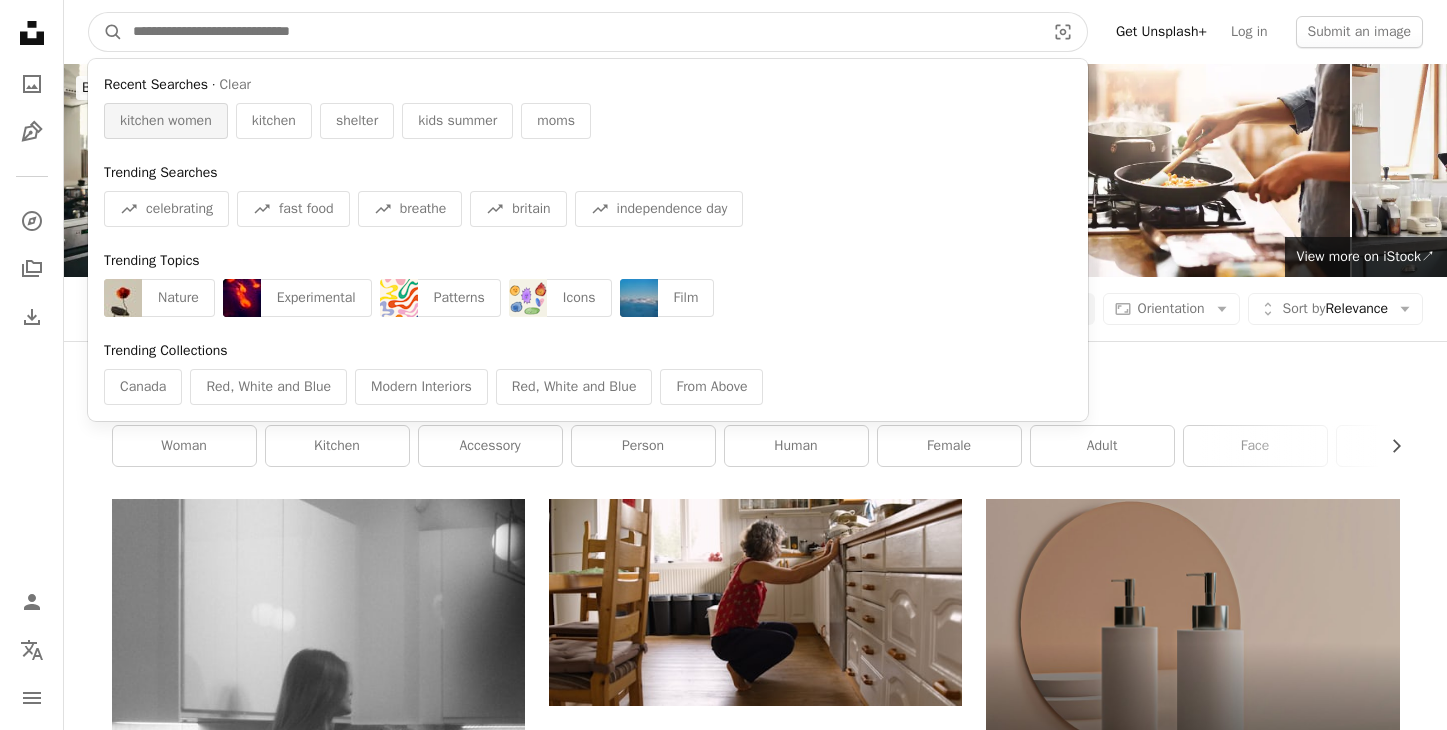 type 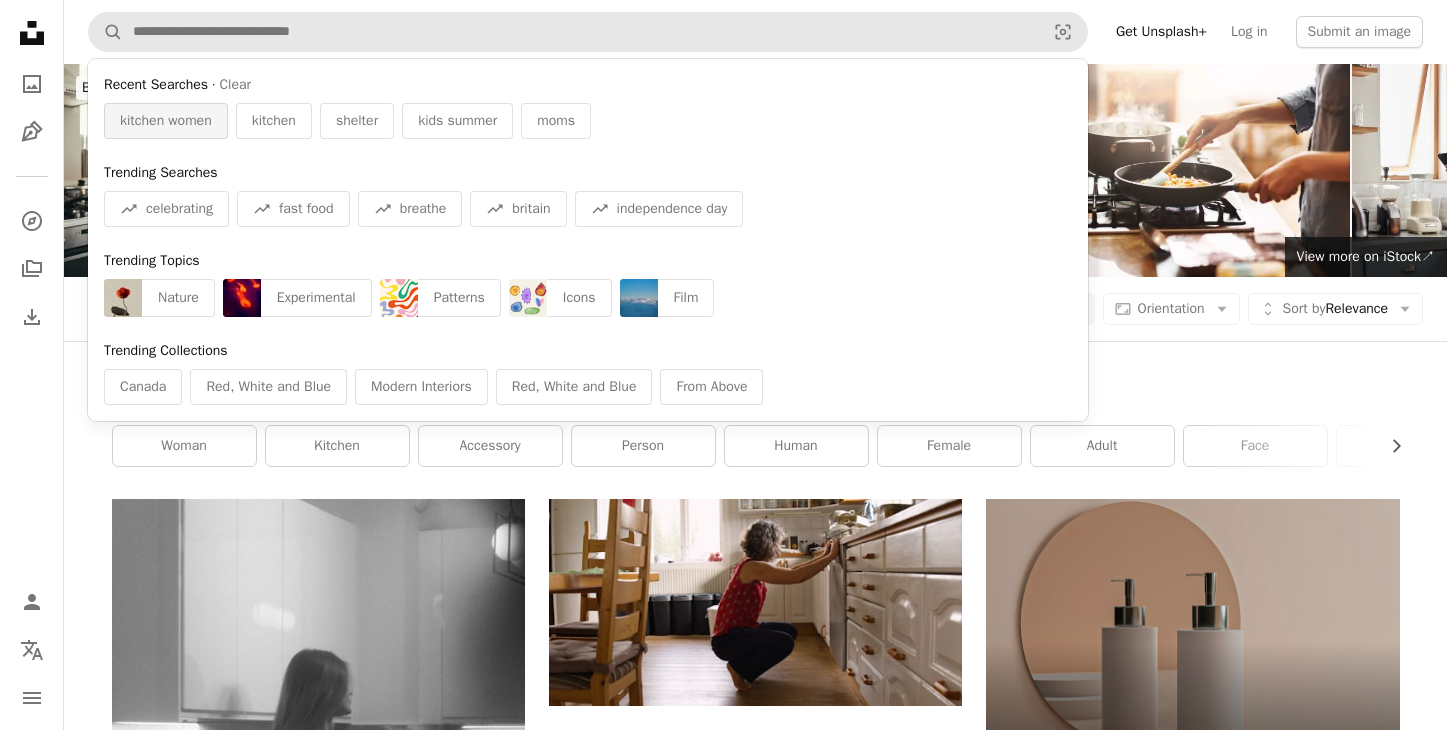 click on "kitchen women" at bounding box center (166, 121) 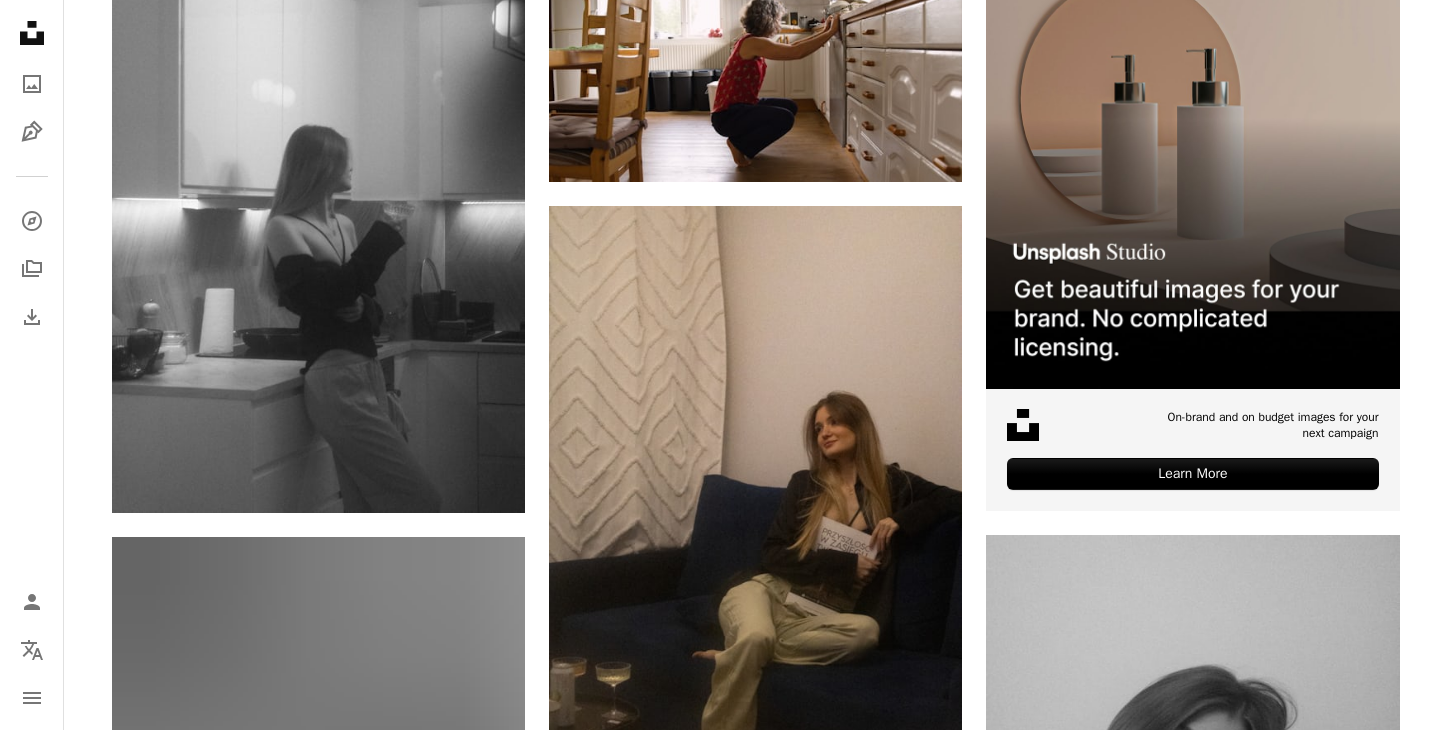 scroll, scrollTop: 0, scrollLeft: 0, axis: both 